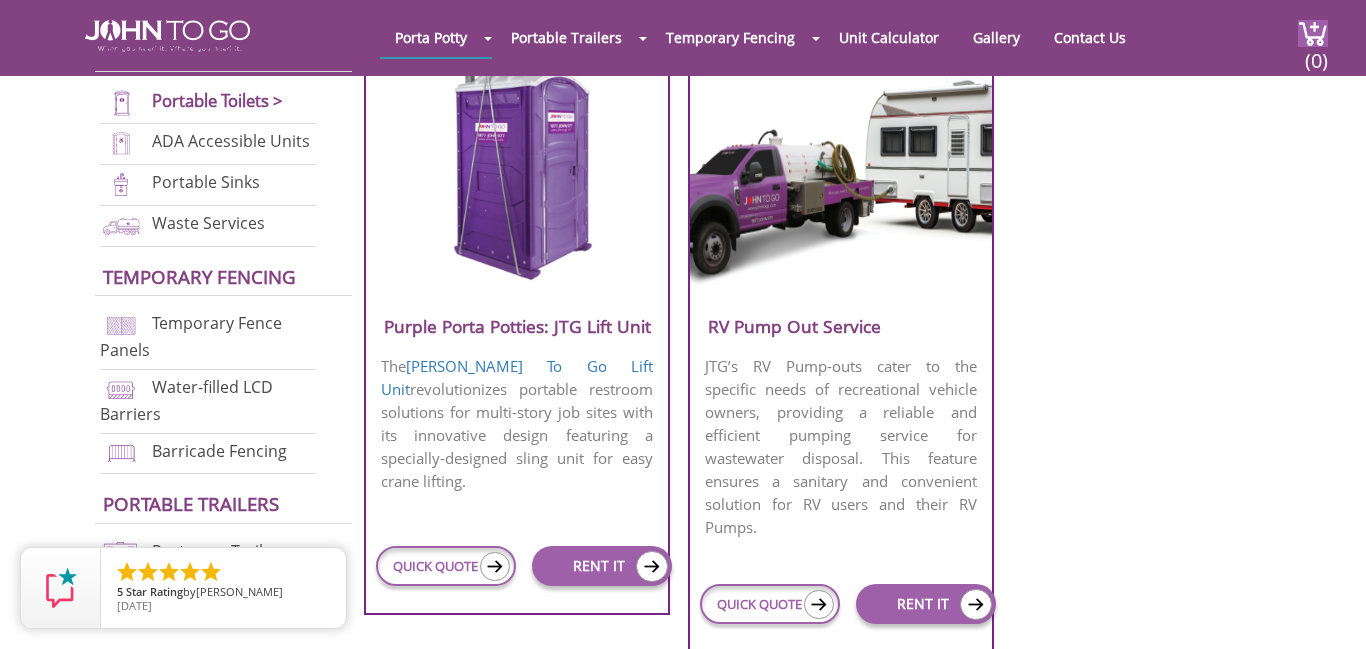 scroll, scrollTop: 2032, scrollLeft: 0, axis: vertical 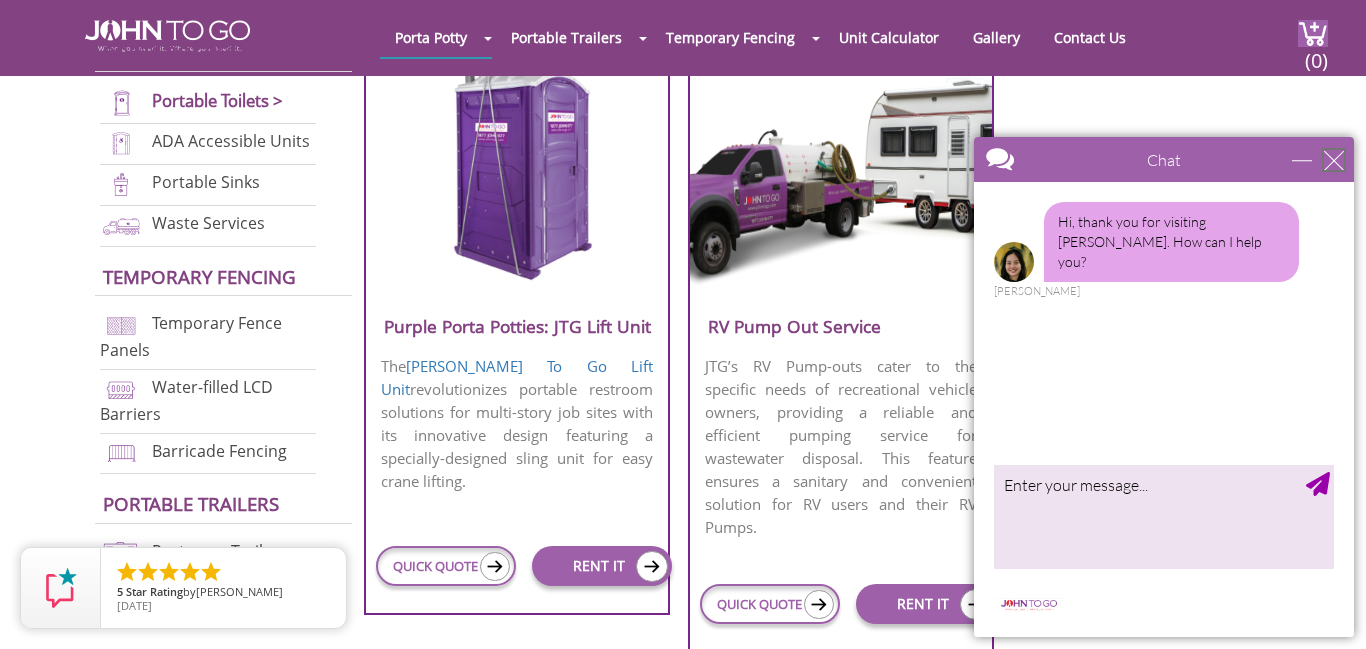 click at bounding box center [1334, 160] 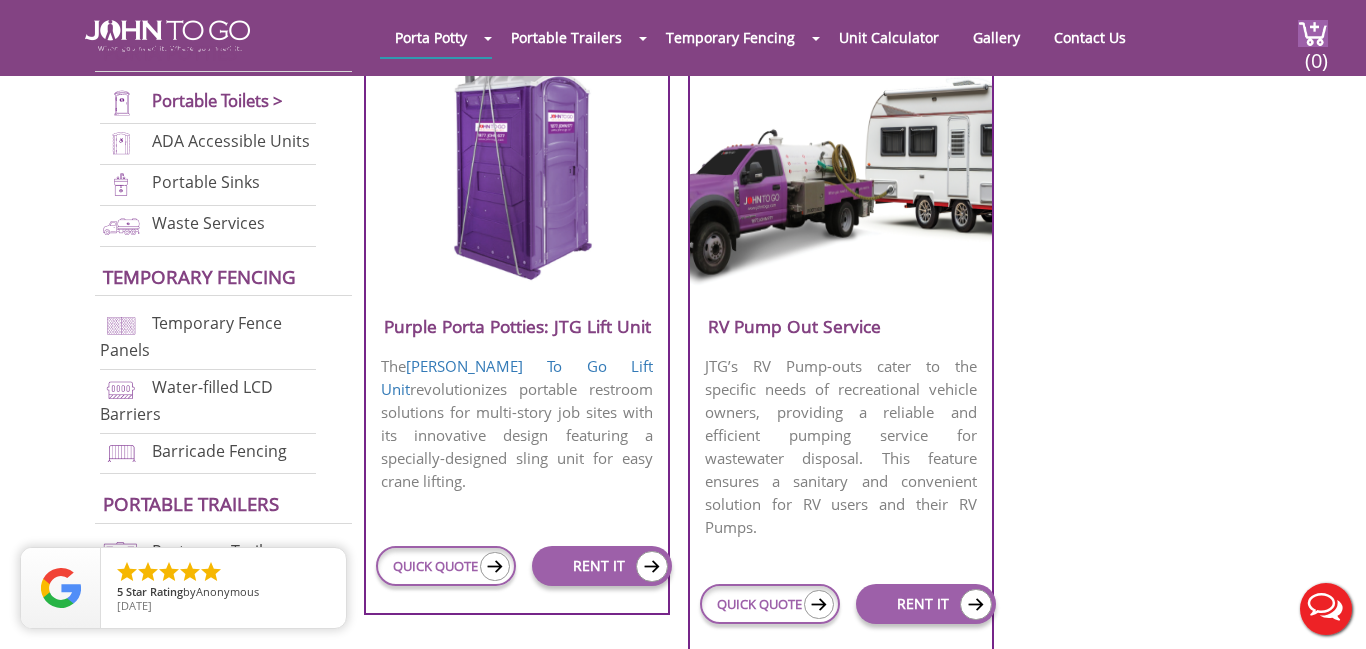 scroll, scrollTop: 0, scrollLeft: 0, axis: both 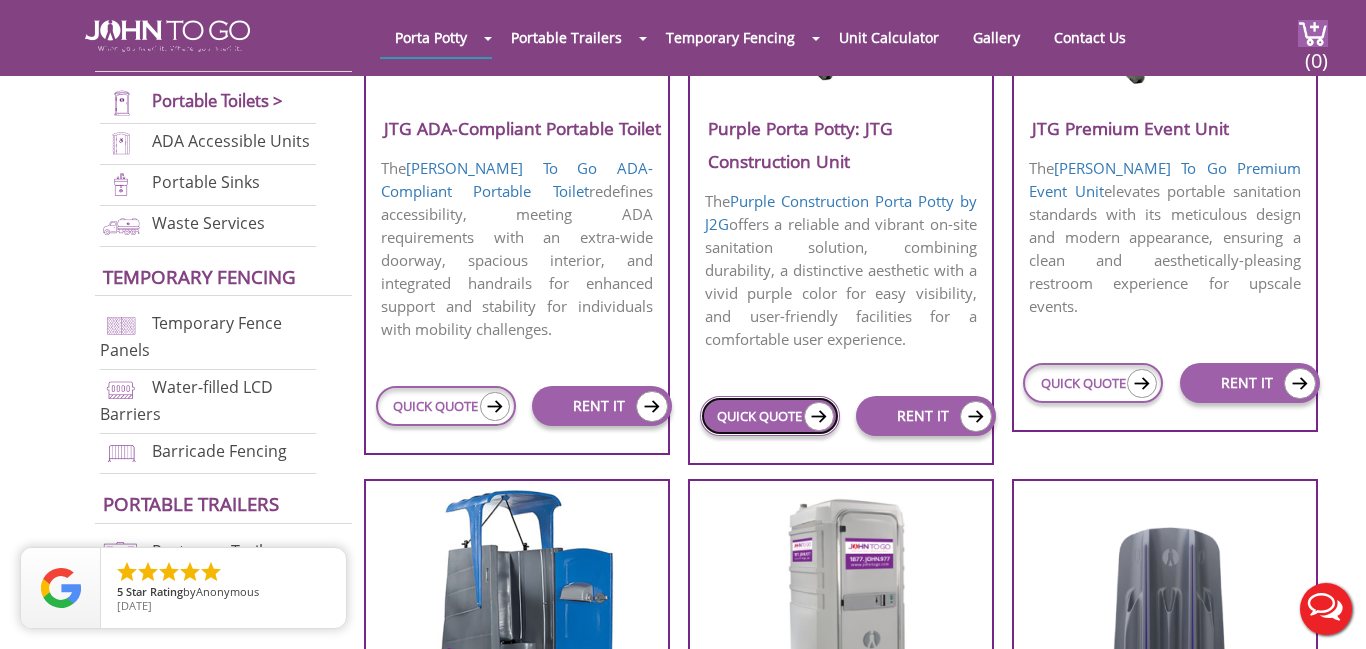 click on "QUICK QUOTE" at bounding box center (770, 416) 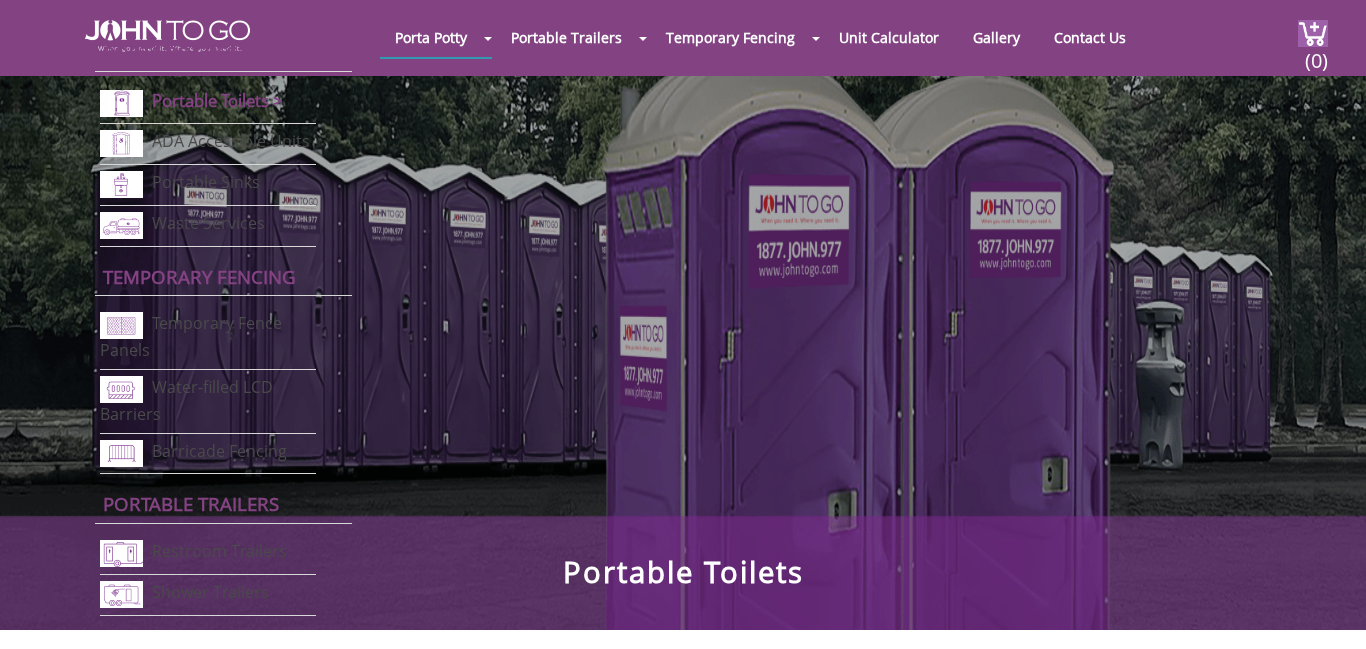 click on "QUICK QUOTE" at bounding box center [1093, 1389] 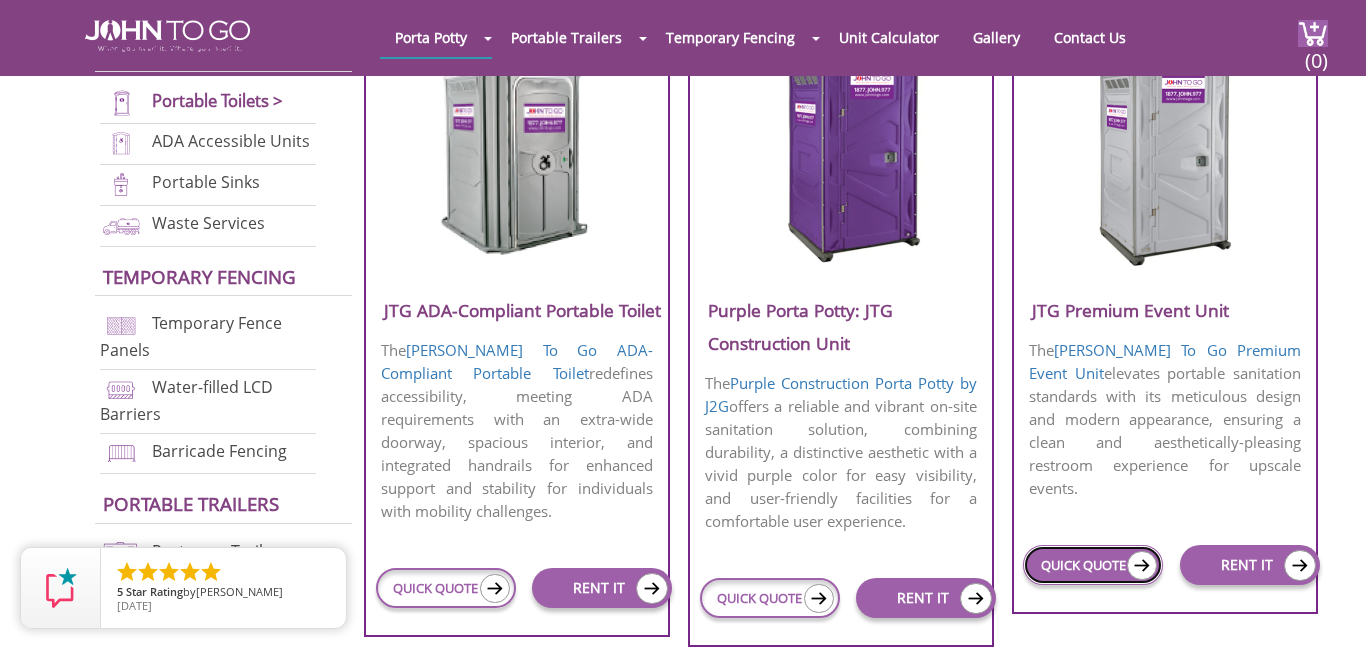 scroll, scrollTop: 824, scrollLeft: 0, axis: vertical 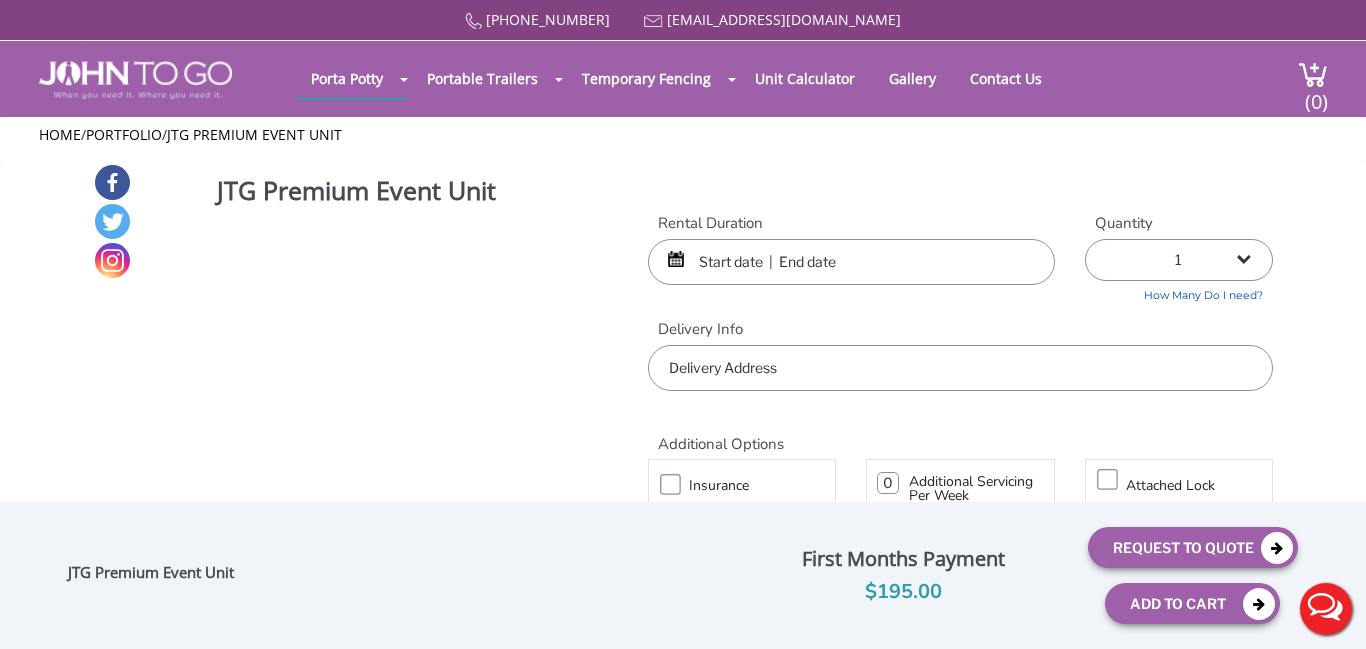 click at bounding box center [851, 262] 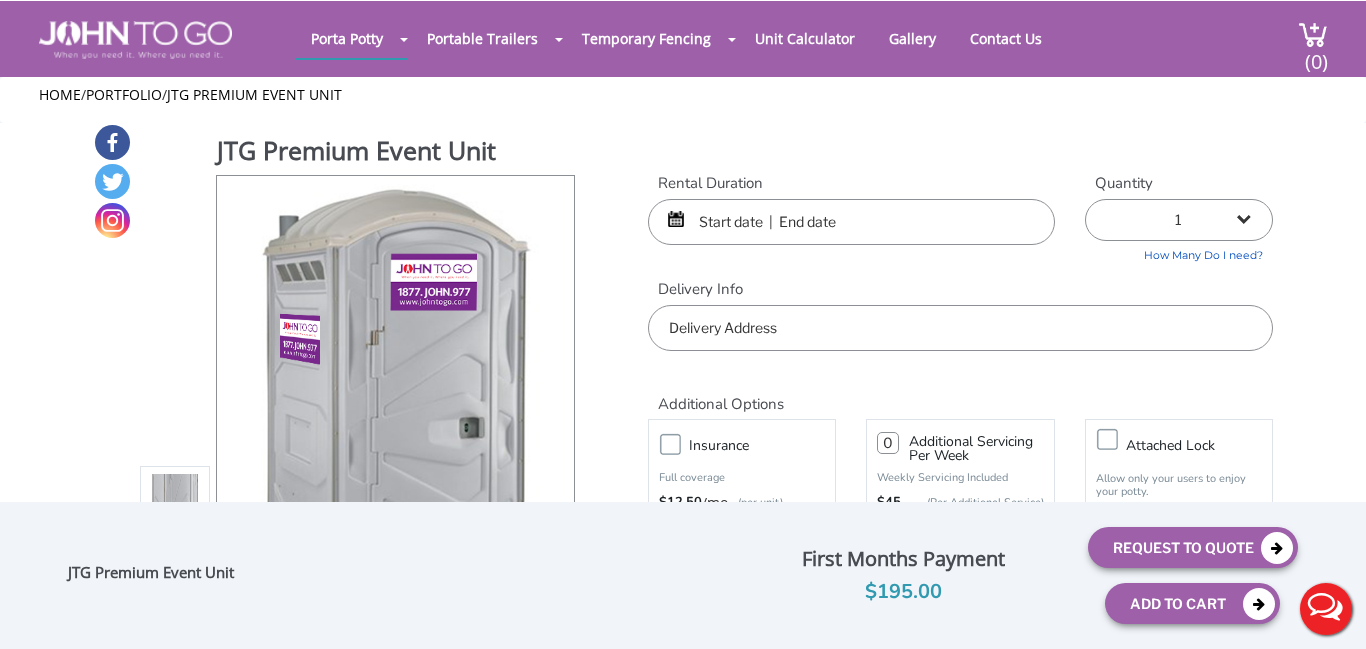 scroll, scrollTop: 0, scrollLeft: 0, axis: both 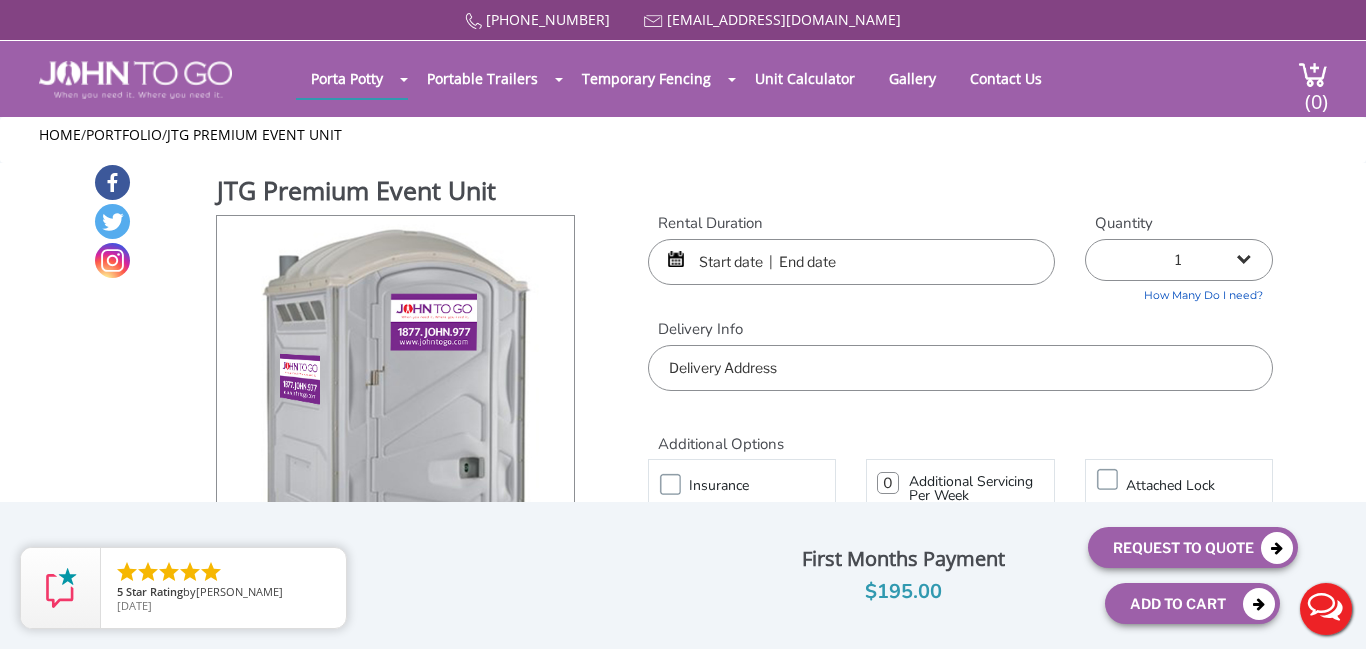 click at bounding box center (851, 262) 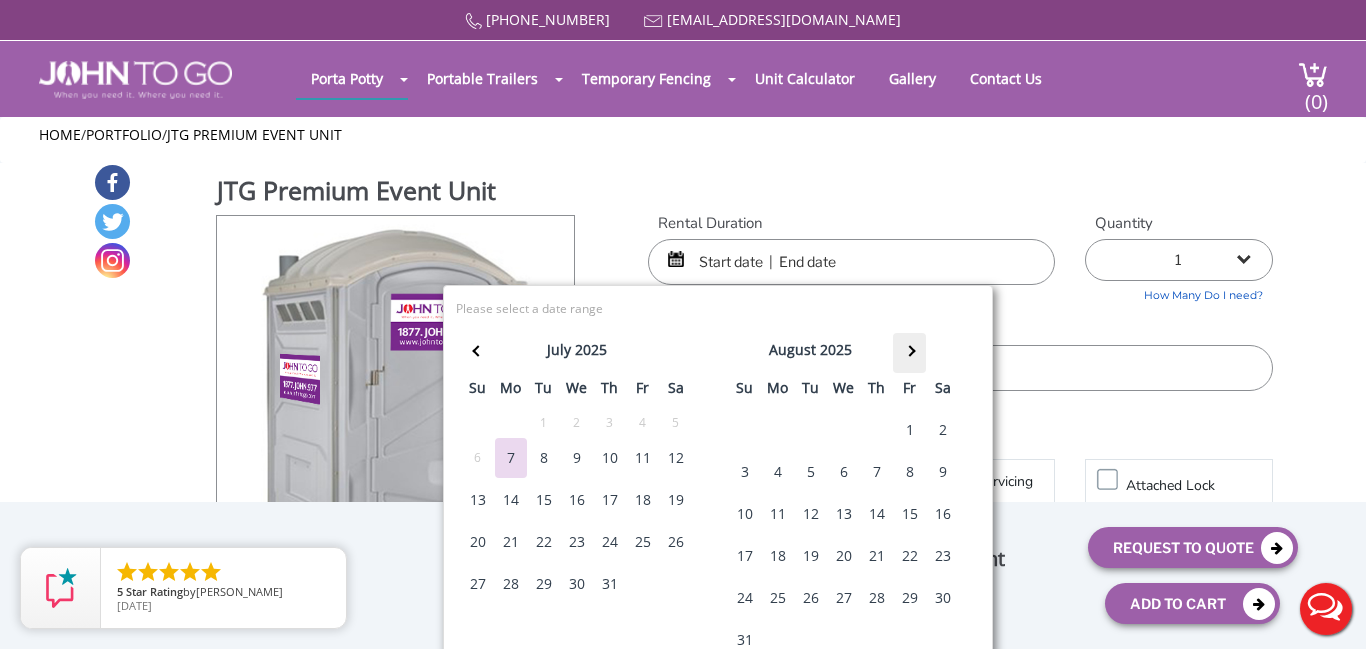 click at bounding box center (909, 353) 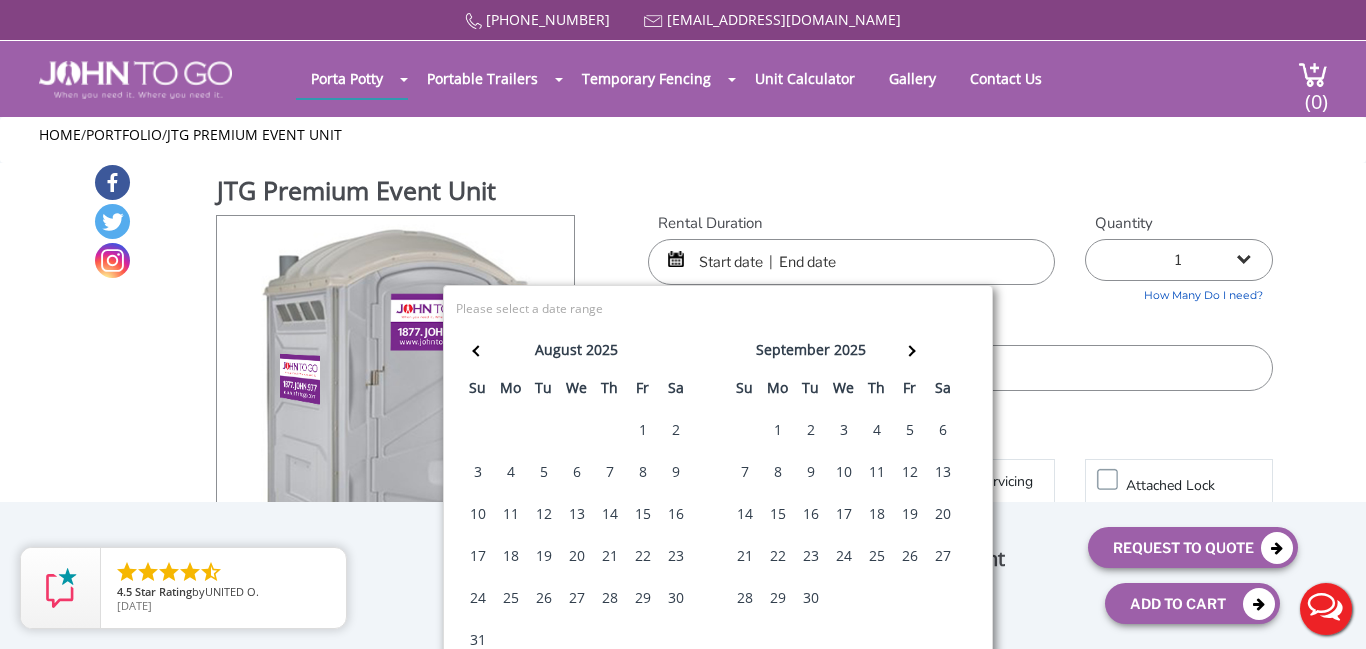 click on "3" at bounding box center (844, 430) 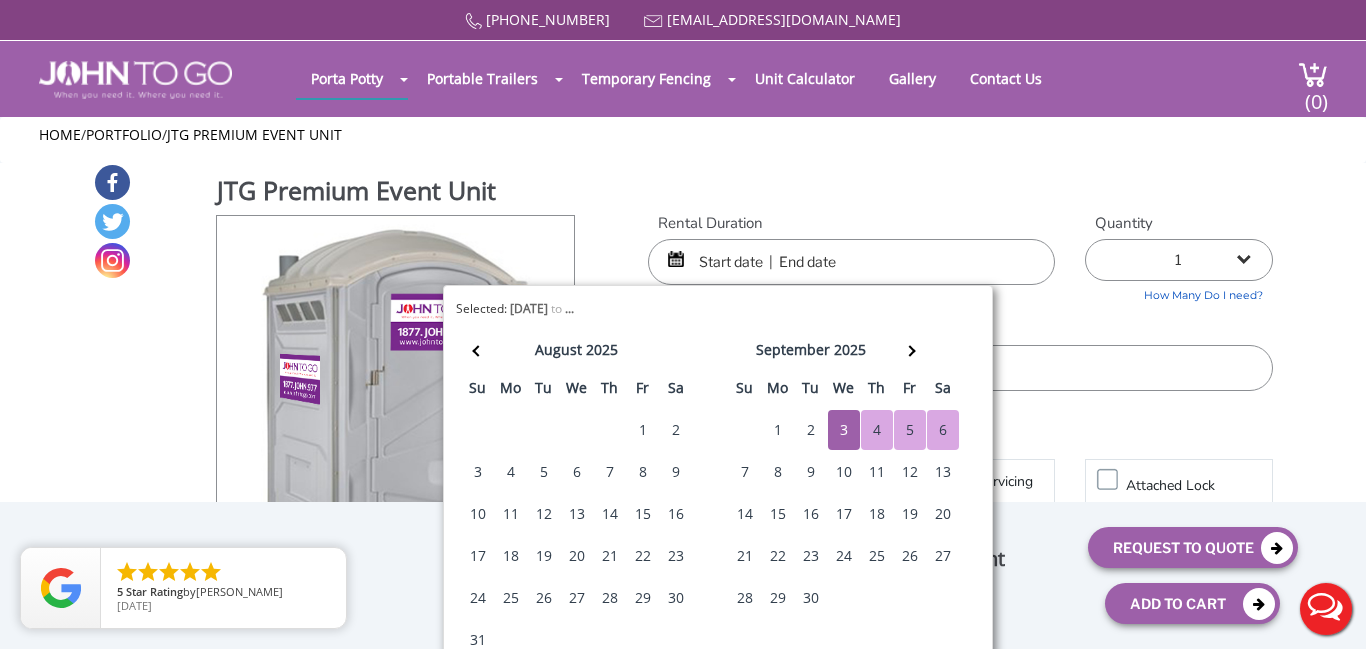 click on "6" at bounding box center (943, 430) 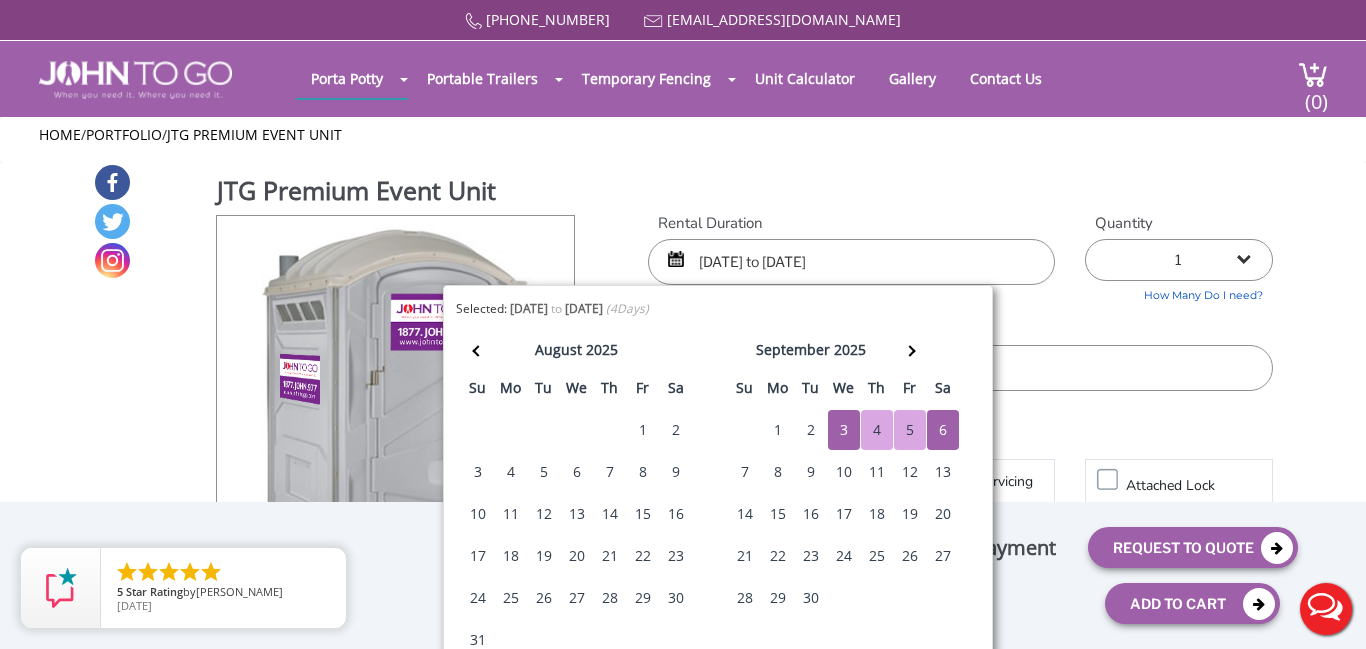 click on "7" at bounding box center [745, 472] 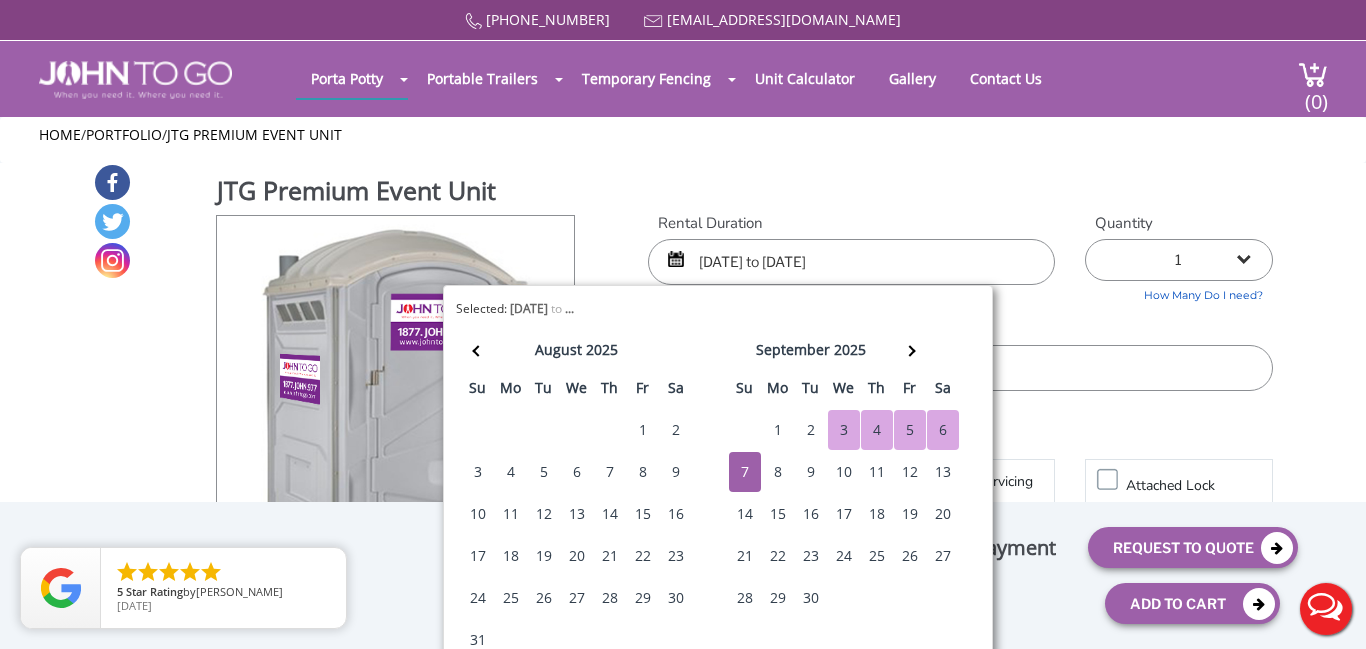 click on "3" at bounding box center [844, 430] 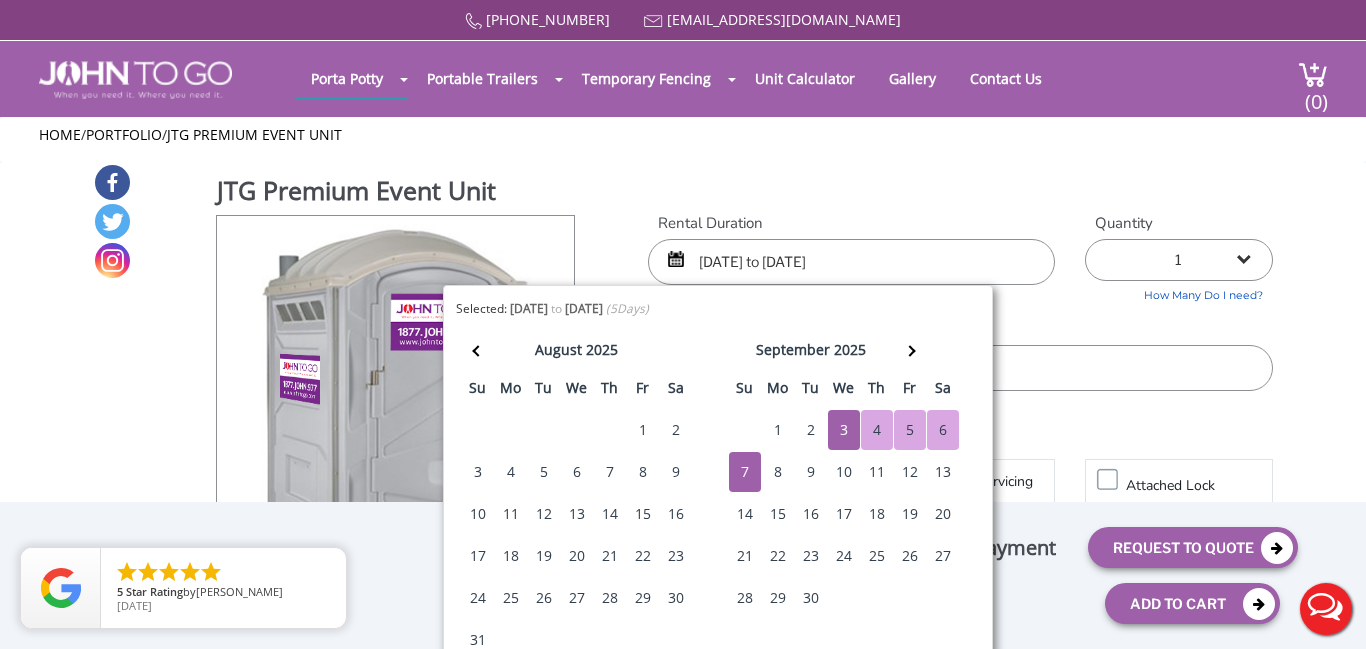 click on "Delivery Info" at bounding box center (960, 329) 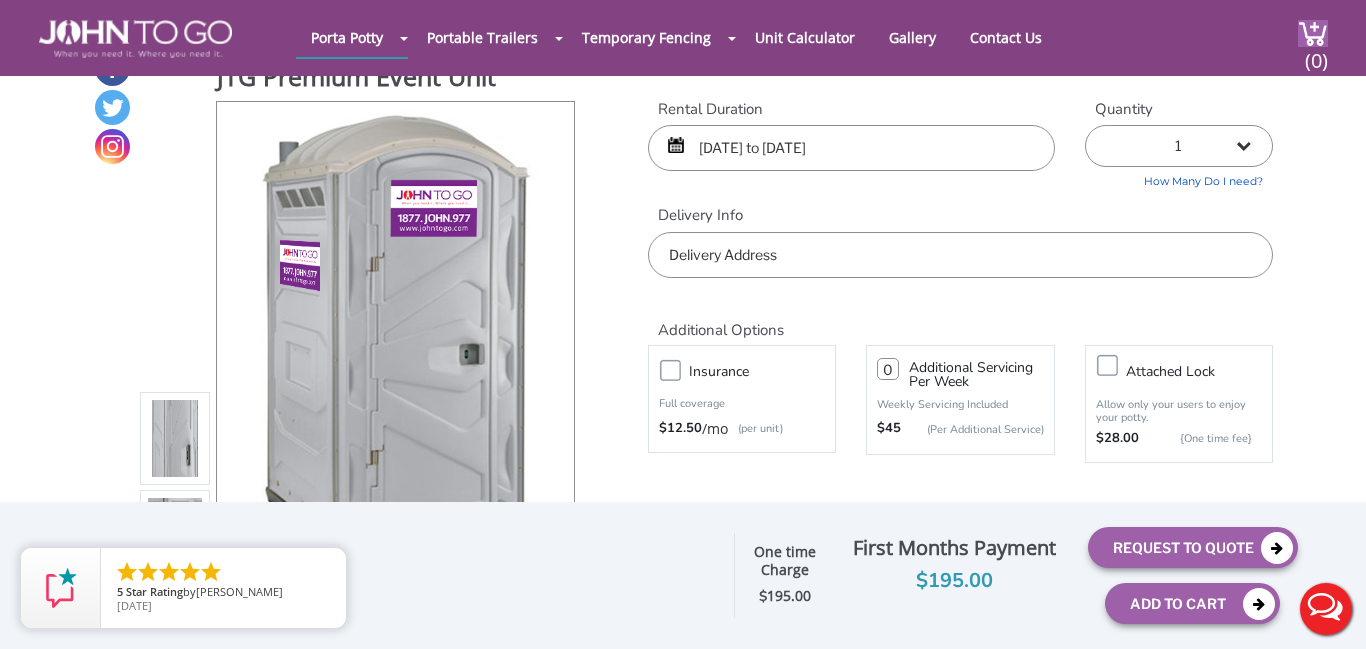 scroll, scrollTop: 37, scrollLeft: 0, axis: vertical 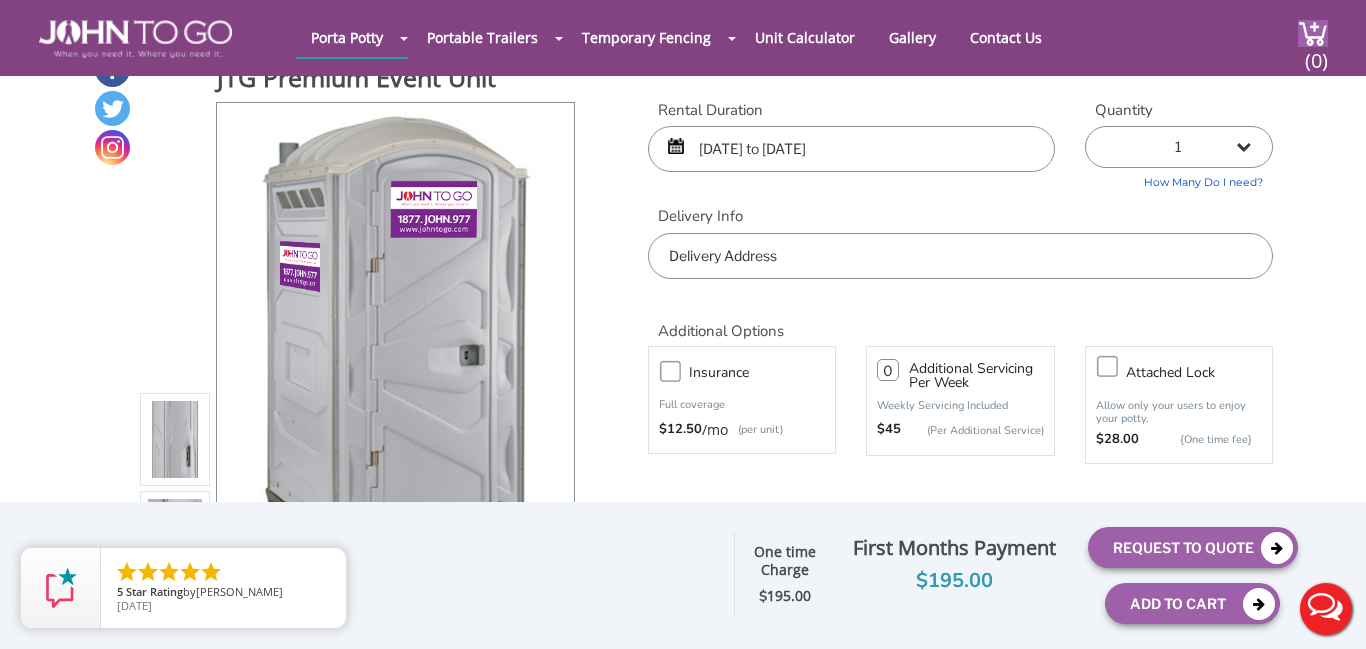 click at bounding box center [960, 256] 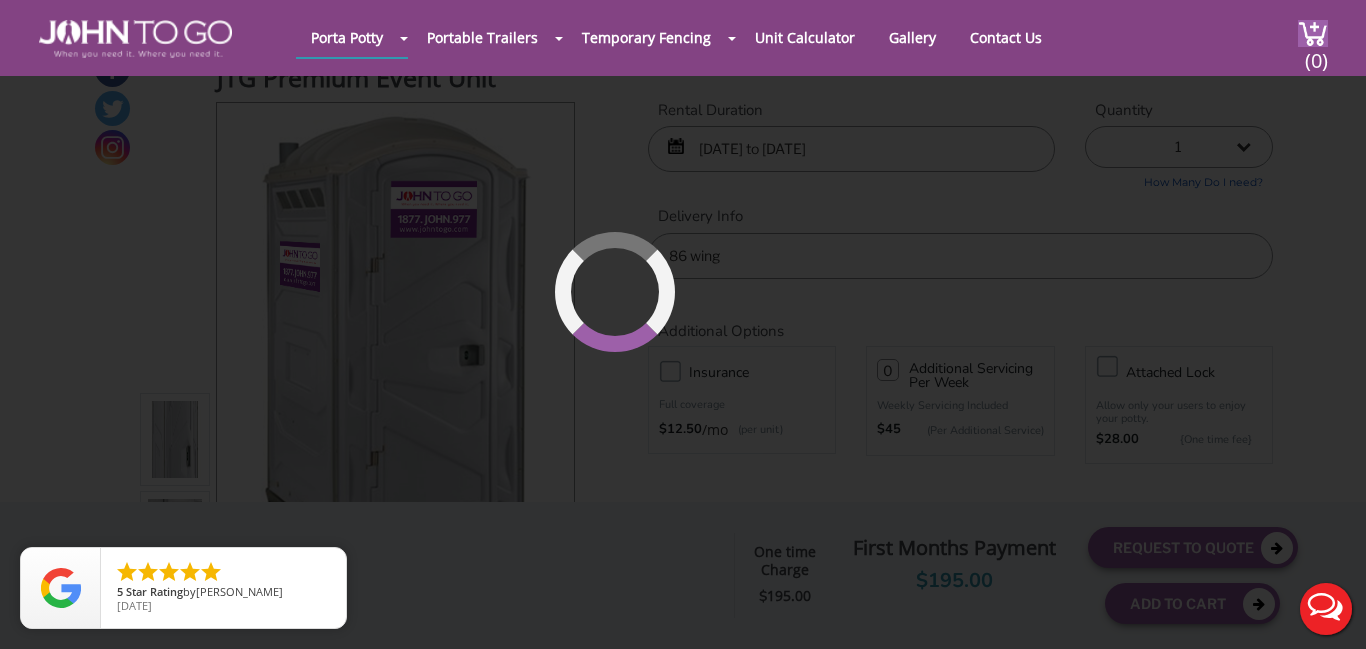 type on "86 Wing Road, Millbrook, NY, USA" 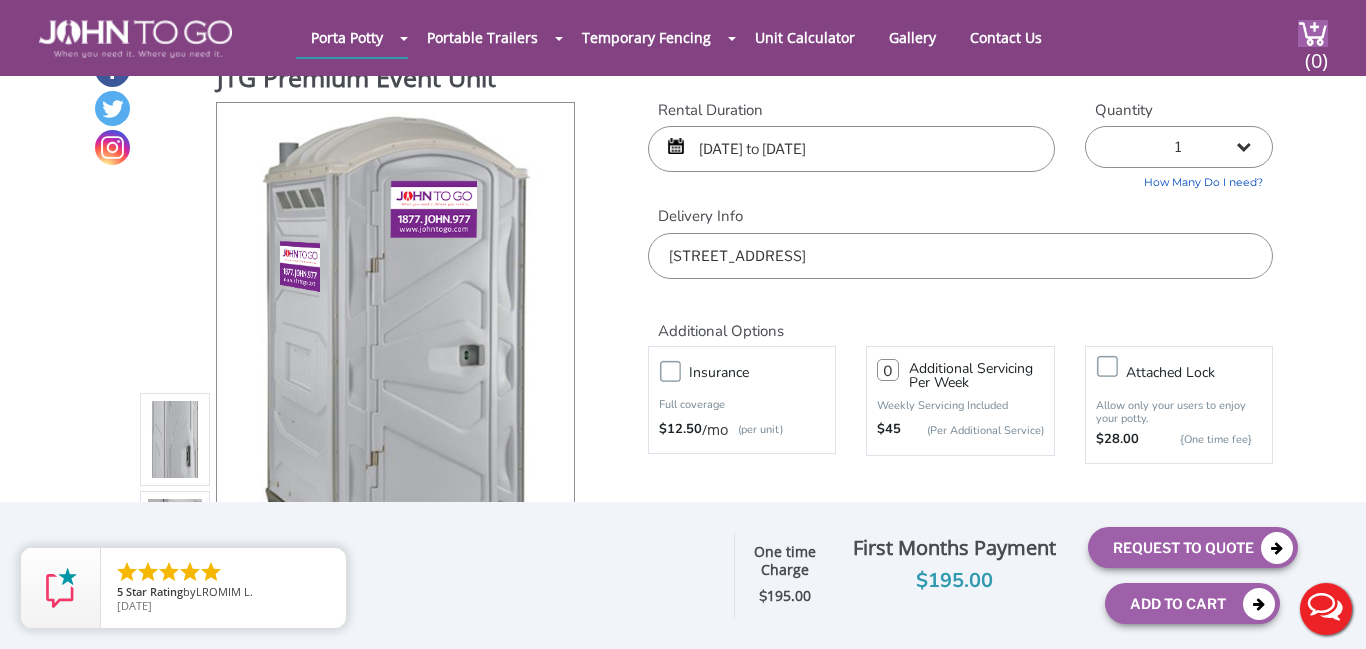 click on "1
2 (5% discount)
3 (8% discount)
4 (10% discount)
5 (12% discount)
6 (12% discount)
7 (12% discount)
8 (12% discount)
9 (12% discount)
10 (12% discount)
11 (12% discount)
12 (12% discount)
13 (12% discount)
14 (12% discount)
15 (12% discount)
16 (12% discount)
17 (12% discount)
18 (12% discount)
19 (12% discount)
20 (12% discount)
21 (12% discount)
22 (12% discount)
23 (12% discount)
24 (12% discount)
25 (12% discount)" at bounding box center [1179, 147] 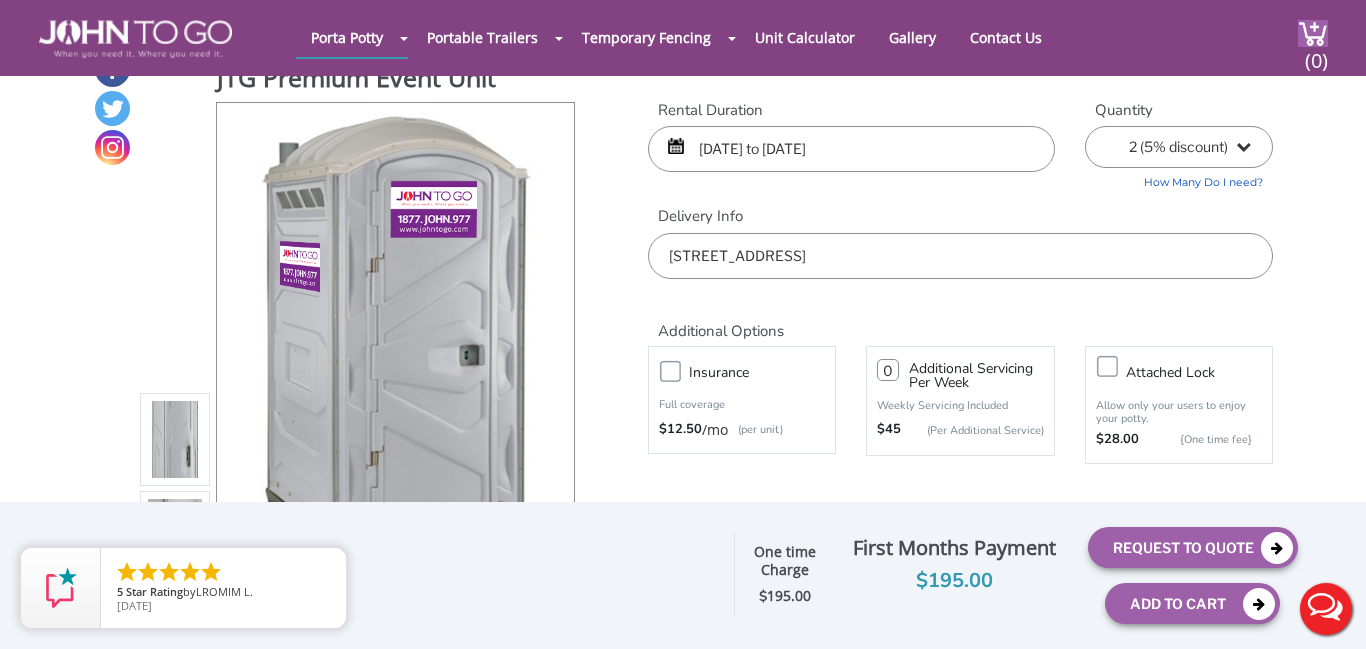 click on "1
2 (5% discount)
3 (8% discount)
4 (10% discount)
5 (12% discount)
6 (12% discount)
7 (12% discount)
8 (12% discount)
9 (12% discount)
10 (12% discount)
11 (12% discount)
12 (12% discount)
13 (12% discount)
14 (12% discount)
15 (12% discount)
16 (12% discount)
17 (12% discount)
18 (12% discount)
19 (12% discount)
20 (12% discount)
21 (12% discount)
22 (12% discount)
23 (12% discount)
24 (12% discount)
25 (12% discount)" at bounding box center (1179, 147) 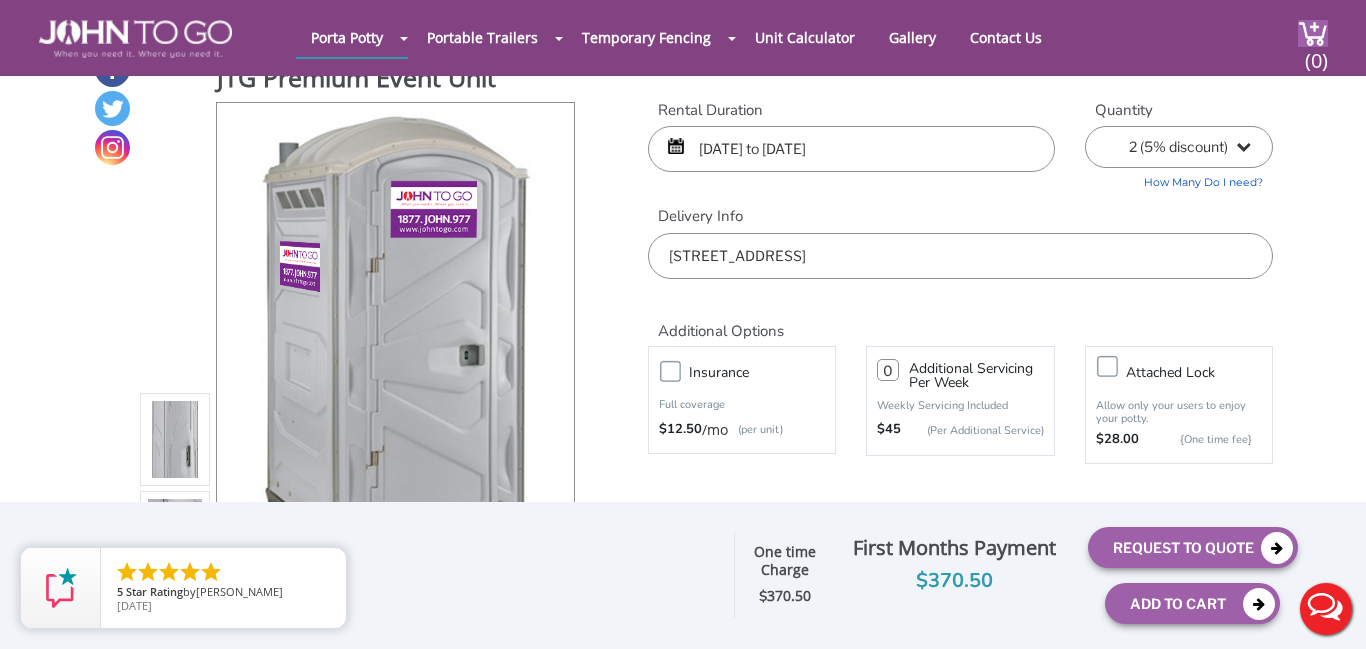 click on "How Many Do I need?" at bounding box center (1179, 179) 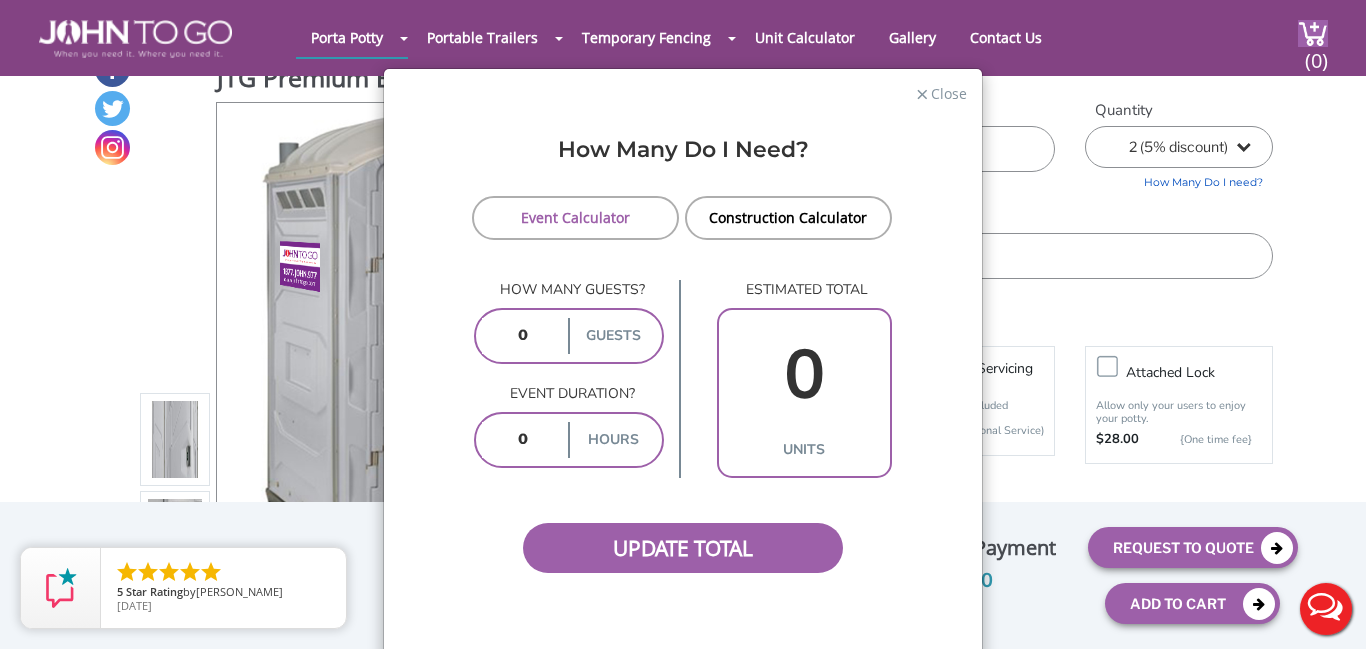 click at bounding box center [523, 336] 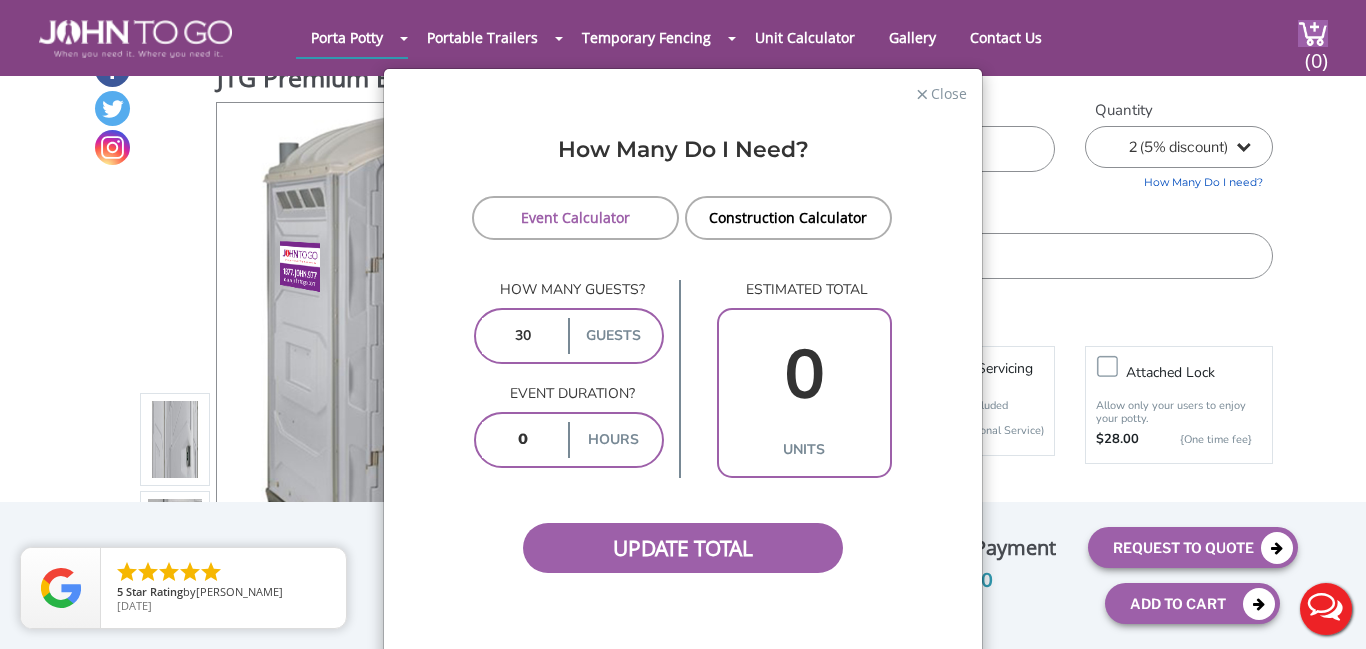 type on "30" 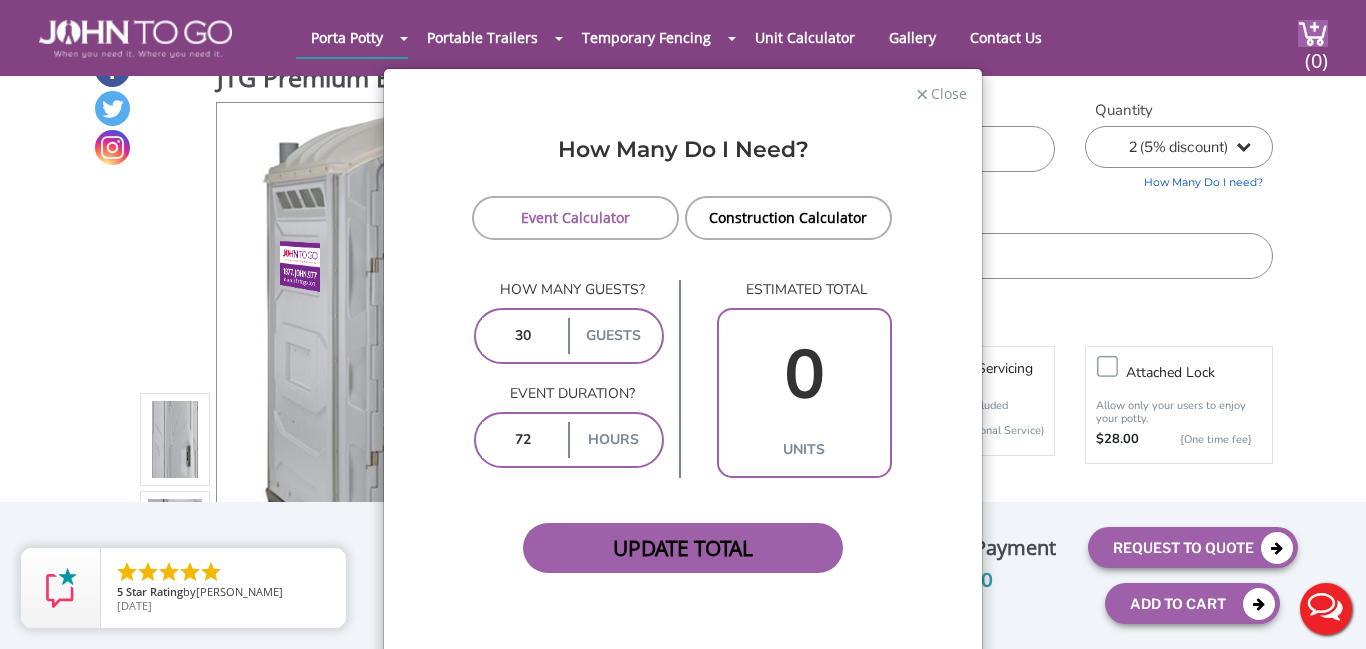 type on "72" 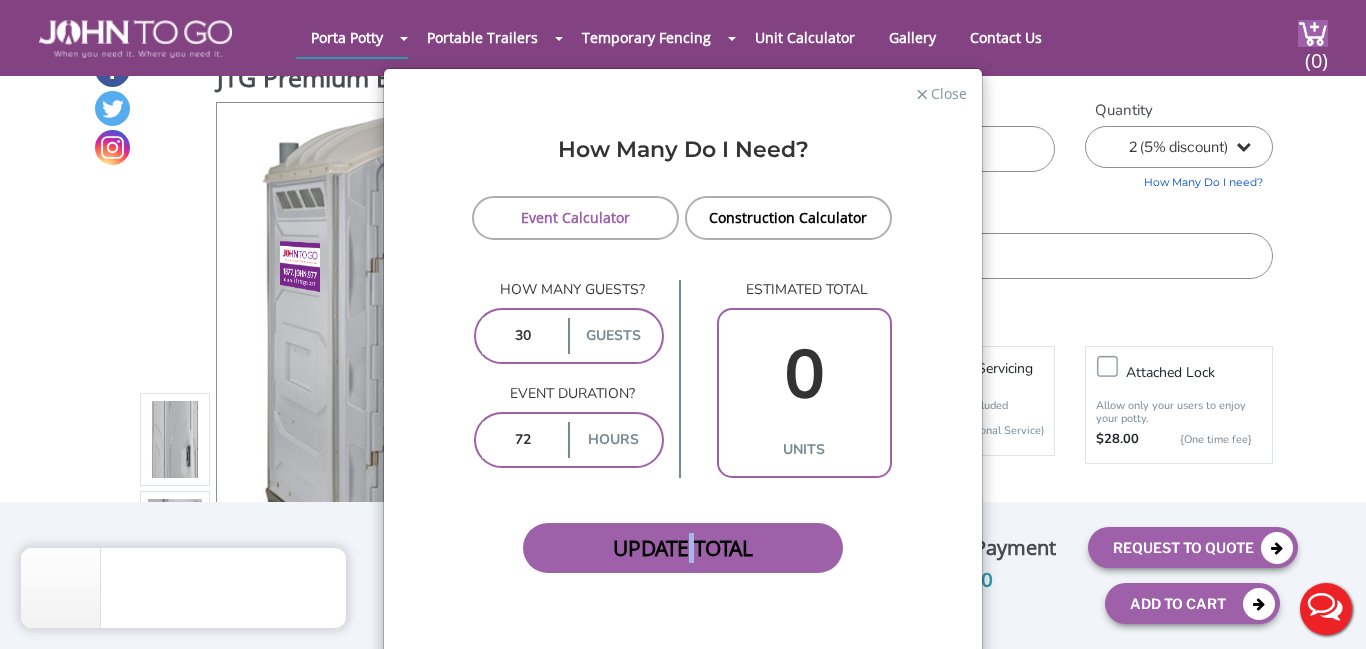 click on "Update Total" at bounding box center [683, 548] 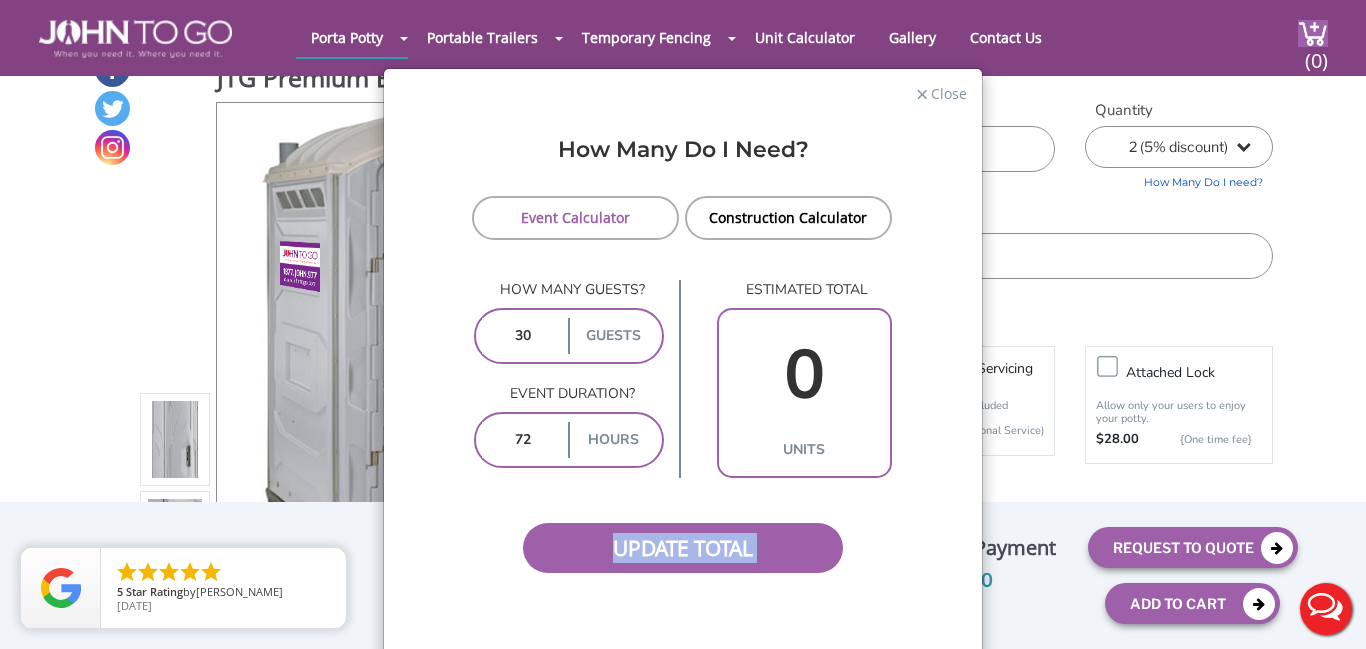 click on "Update Total" at bounding box center (683, 525) 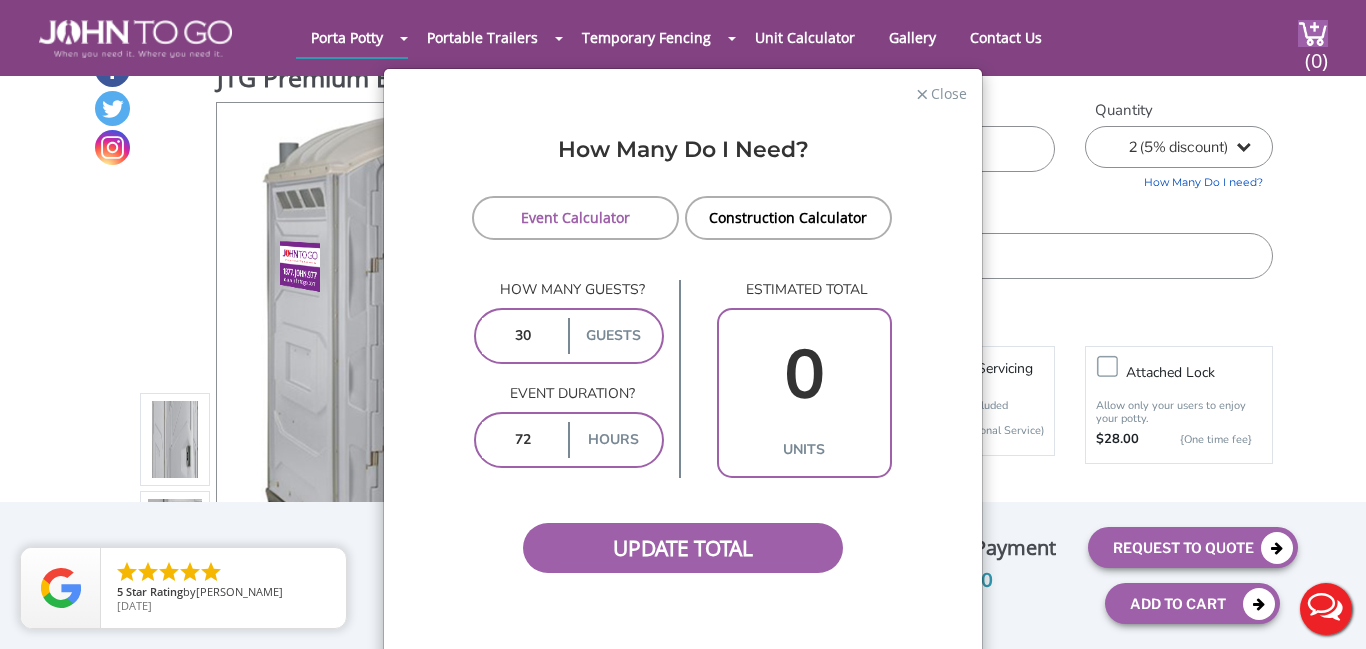 click on "72" at bounding box center [523, 440] 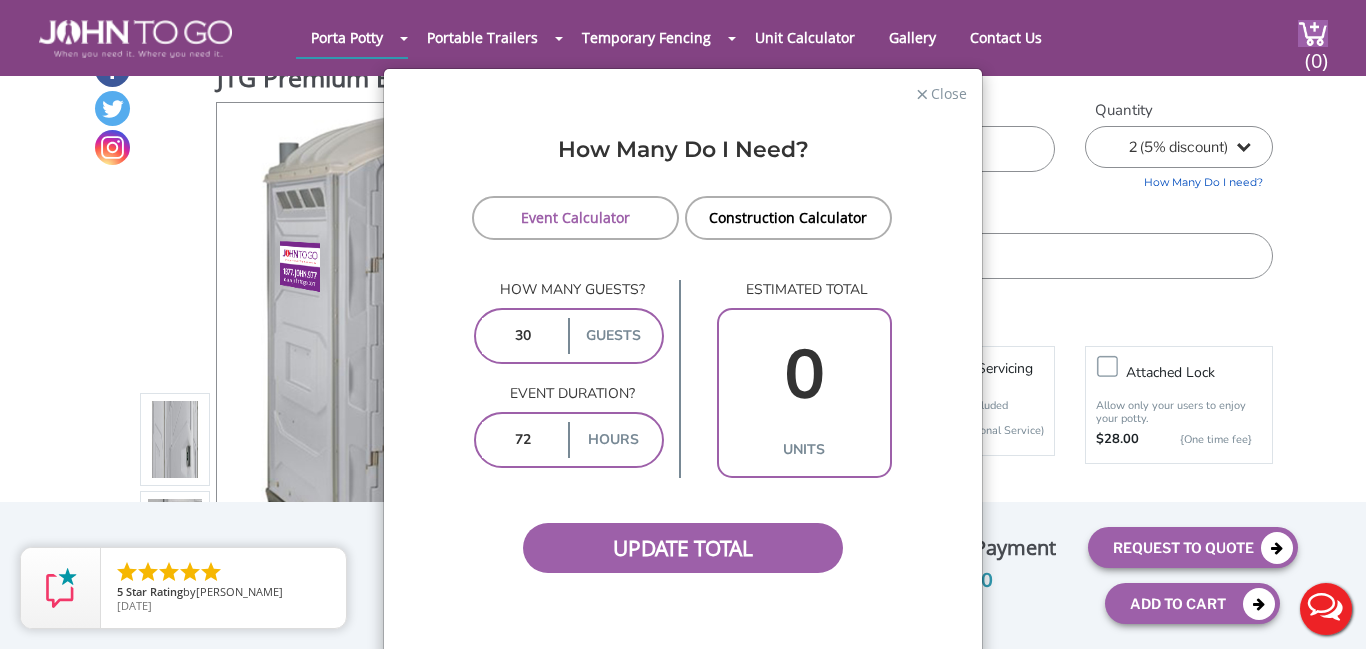 click on "30" at bounding box center (523, 336) 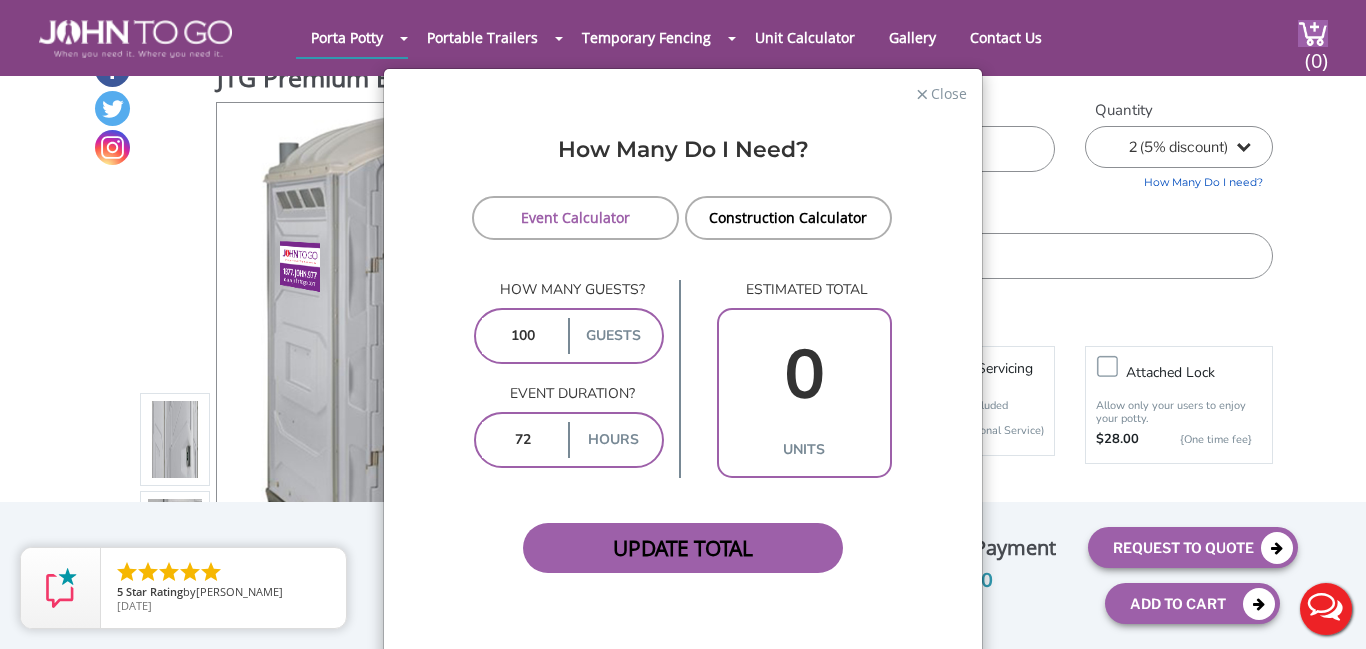 type on "100" 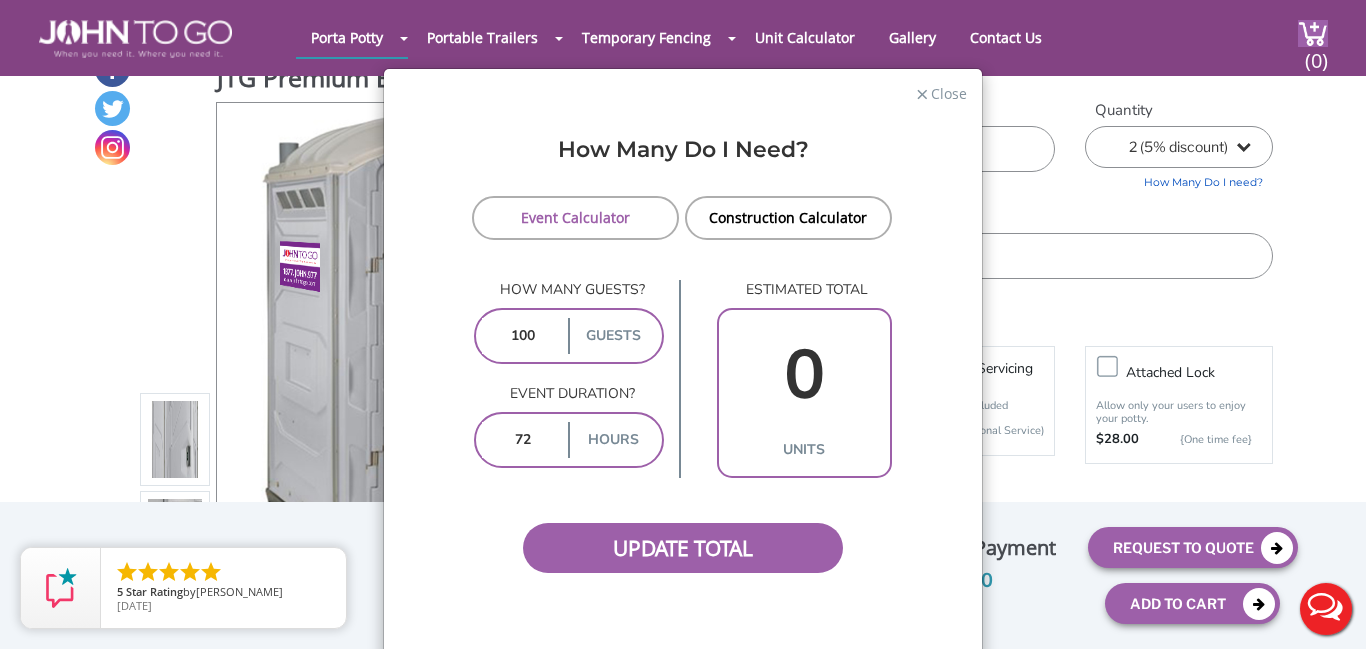 click on "0" at bounding box center (804, 375) 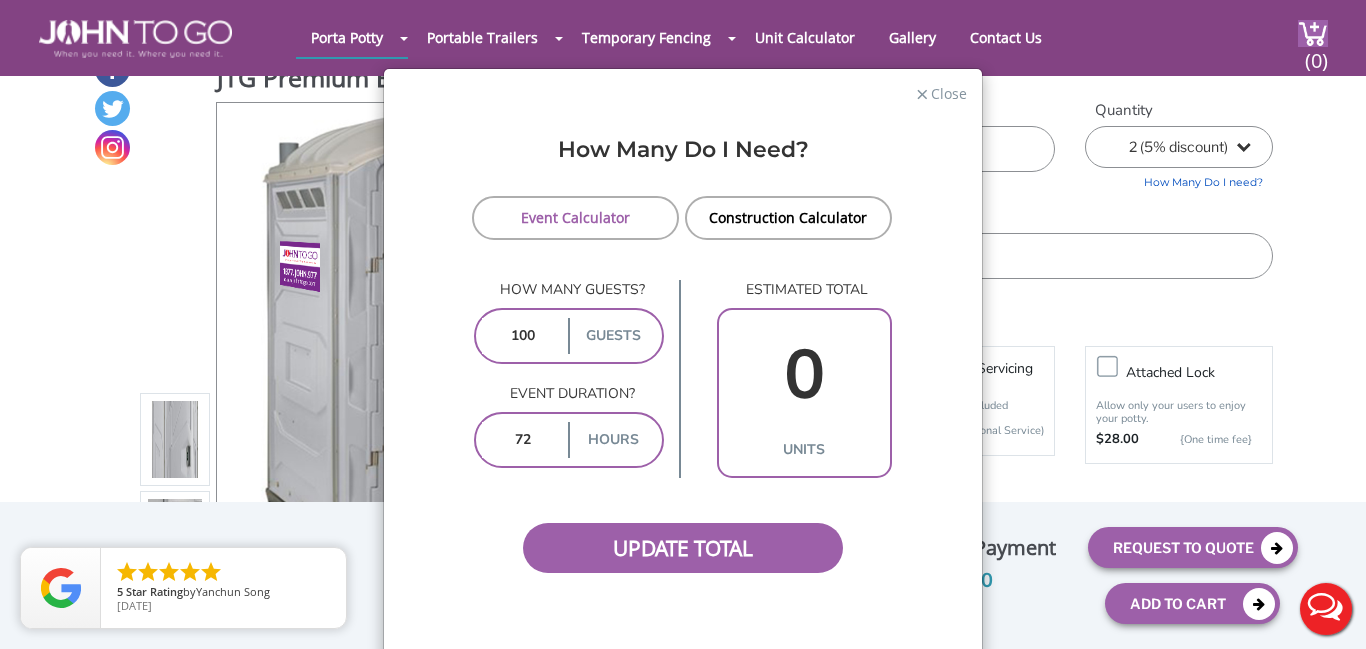 scroll, scrollTop: 84, scrollLeft: 0, axis: vertical 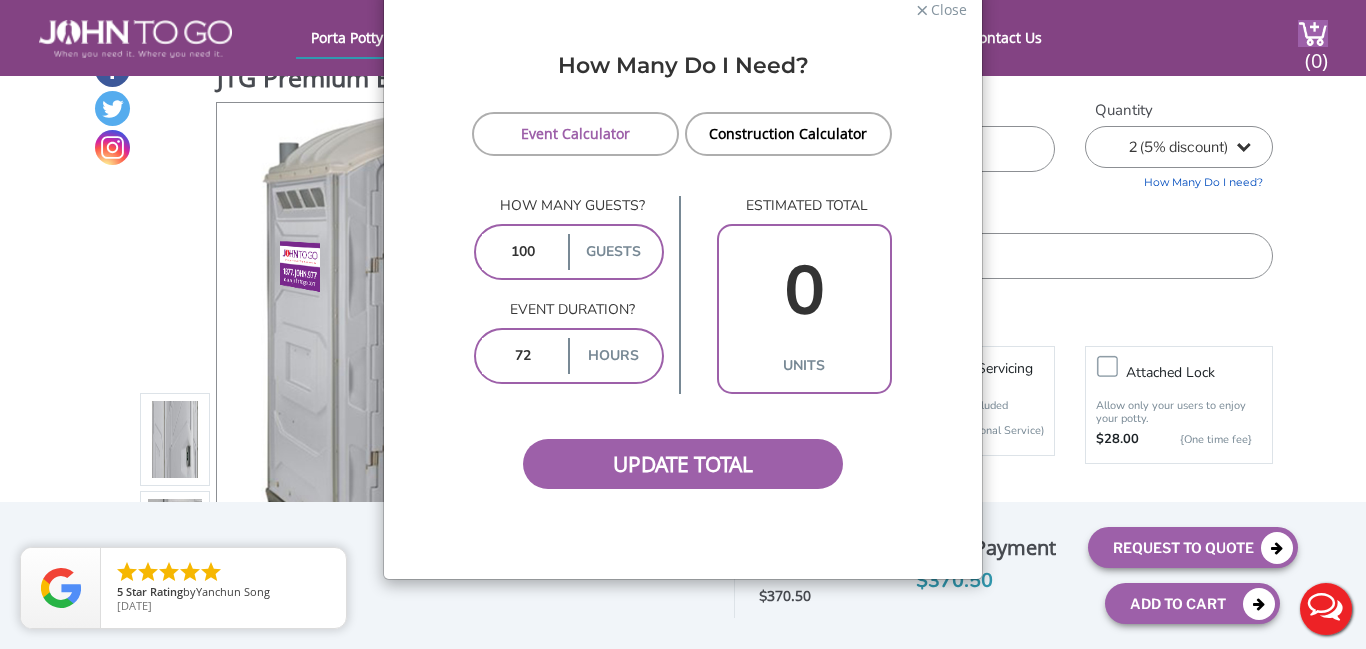 click on "guests" at bounding box center (612, 252) 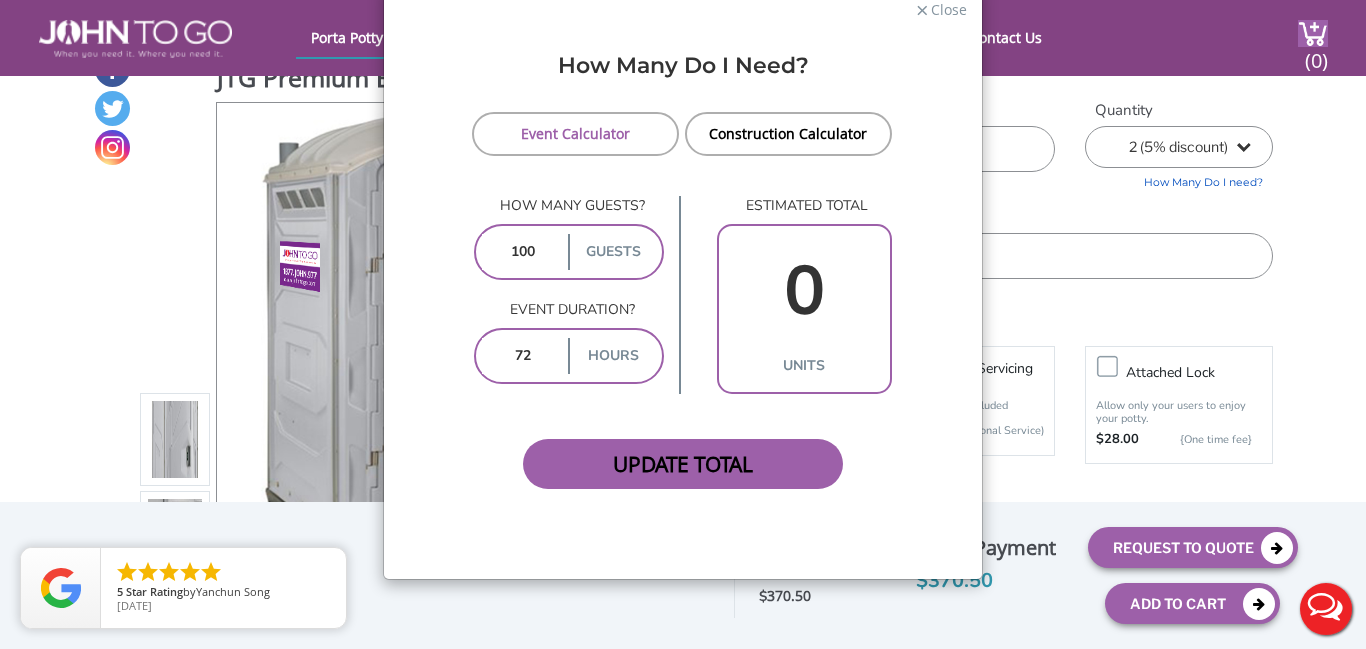 click on "Update Total" at bounding box center (683, 464) 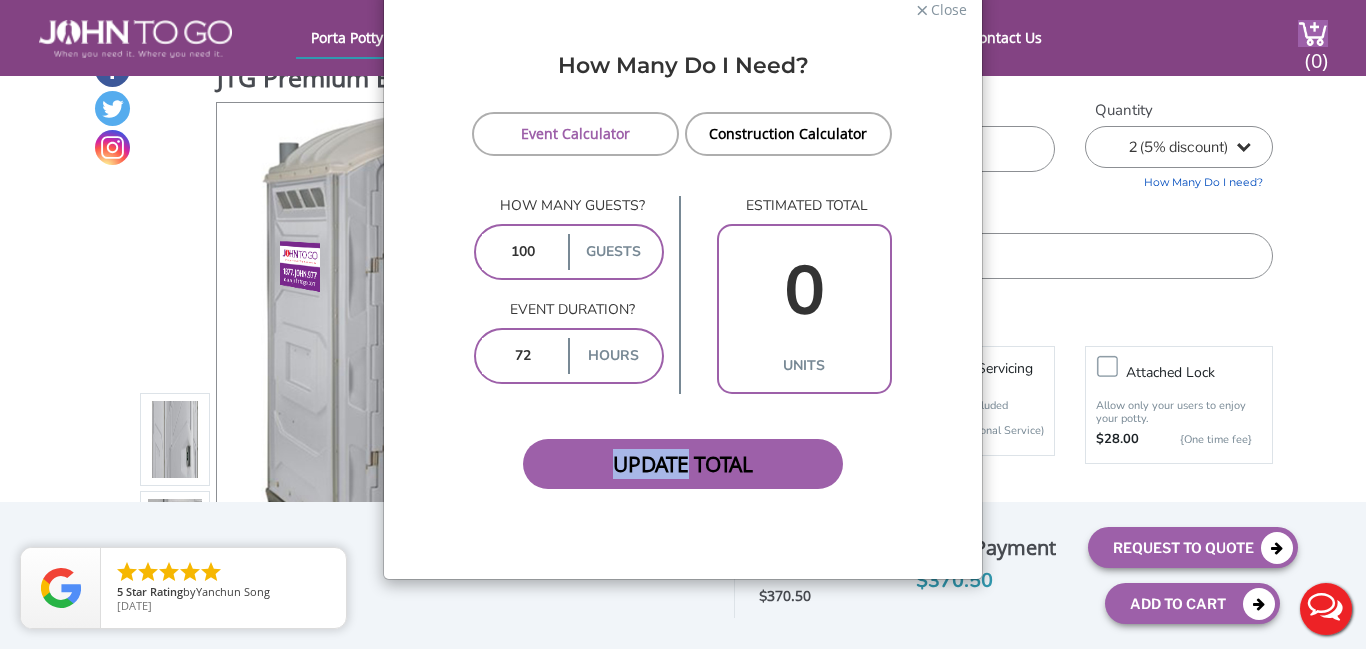click on "Update Total" at bounding box center (683, 464) 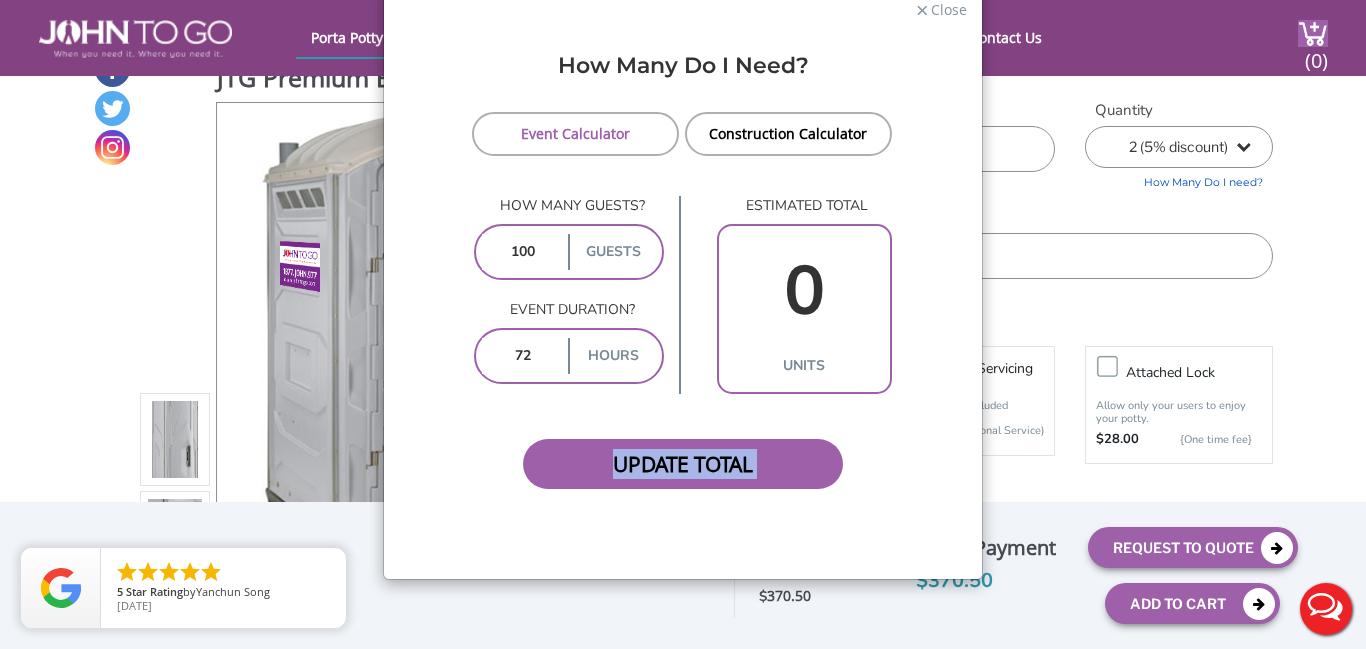 click on "Update Total" at bounding box center (683, 464) 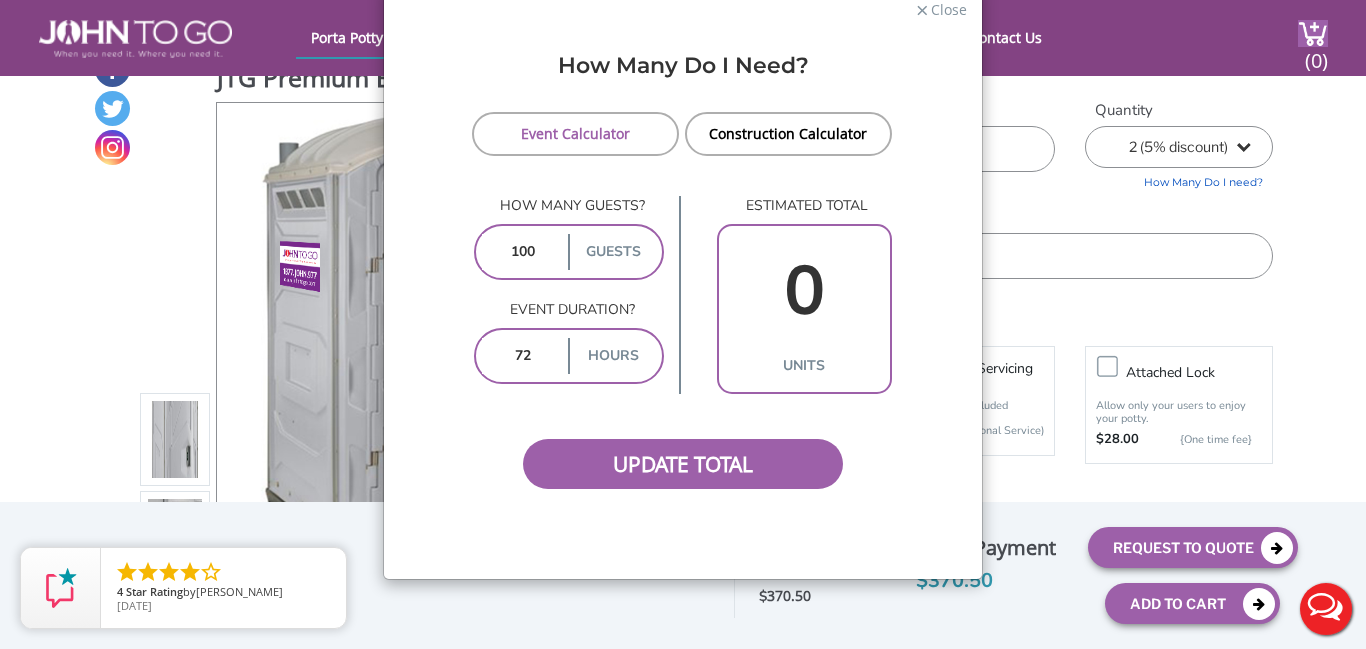 click on "72" at bounding box center (523, 356) 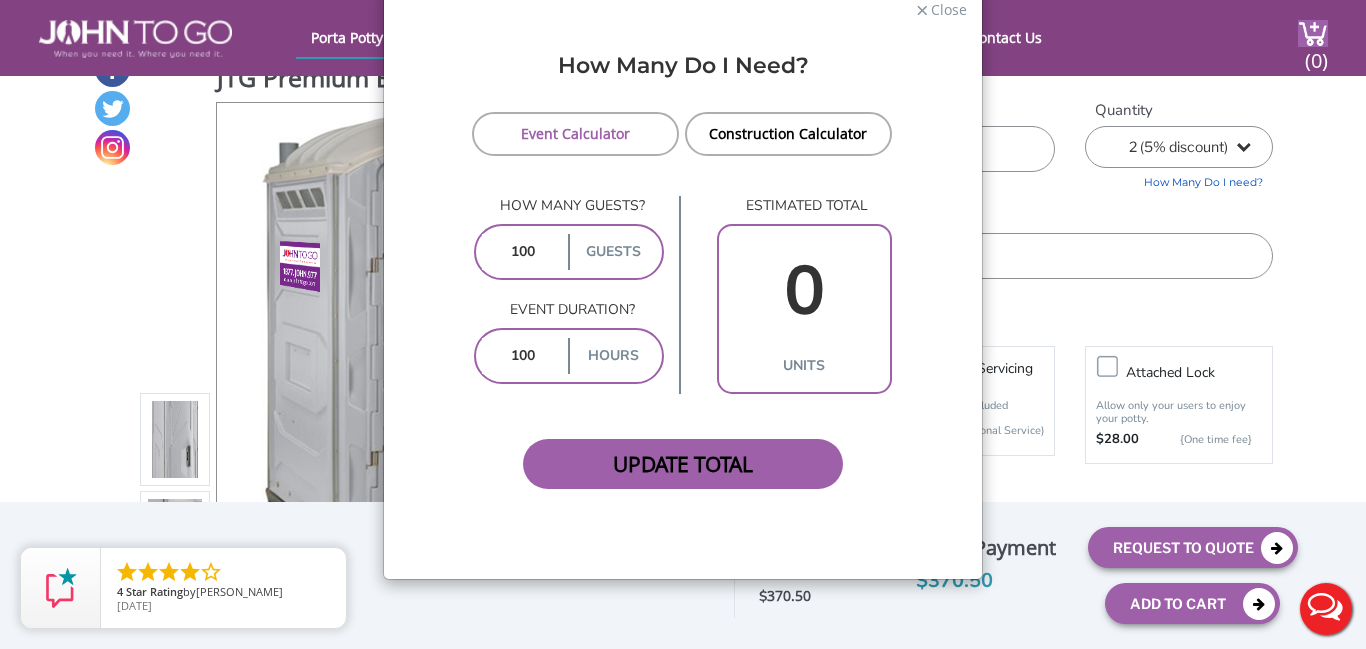 type on "100" 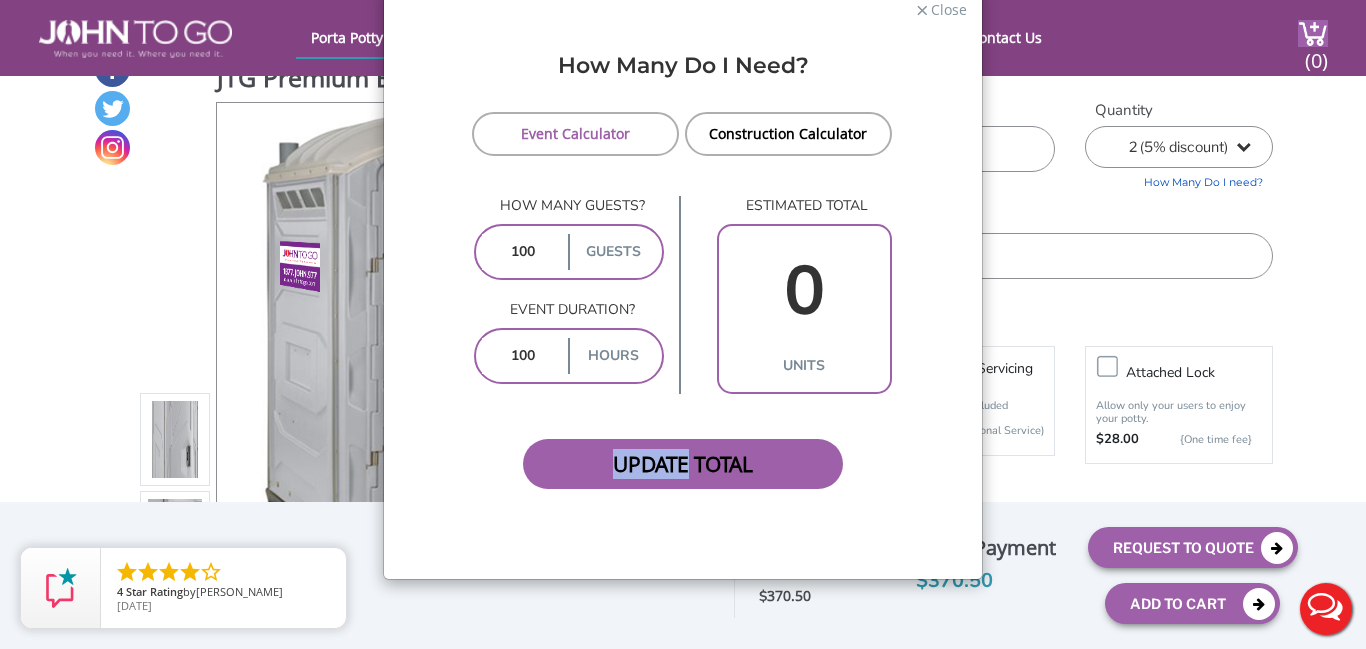 click on "Update Total" at bounding box center [683, 464] 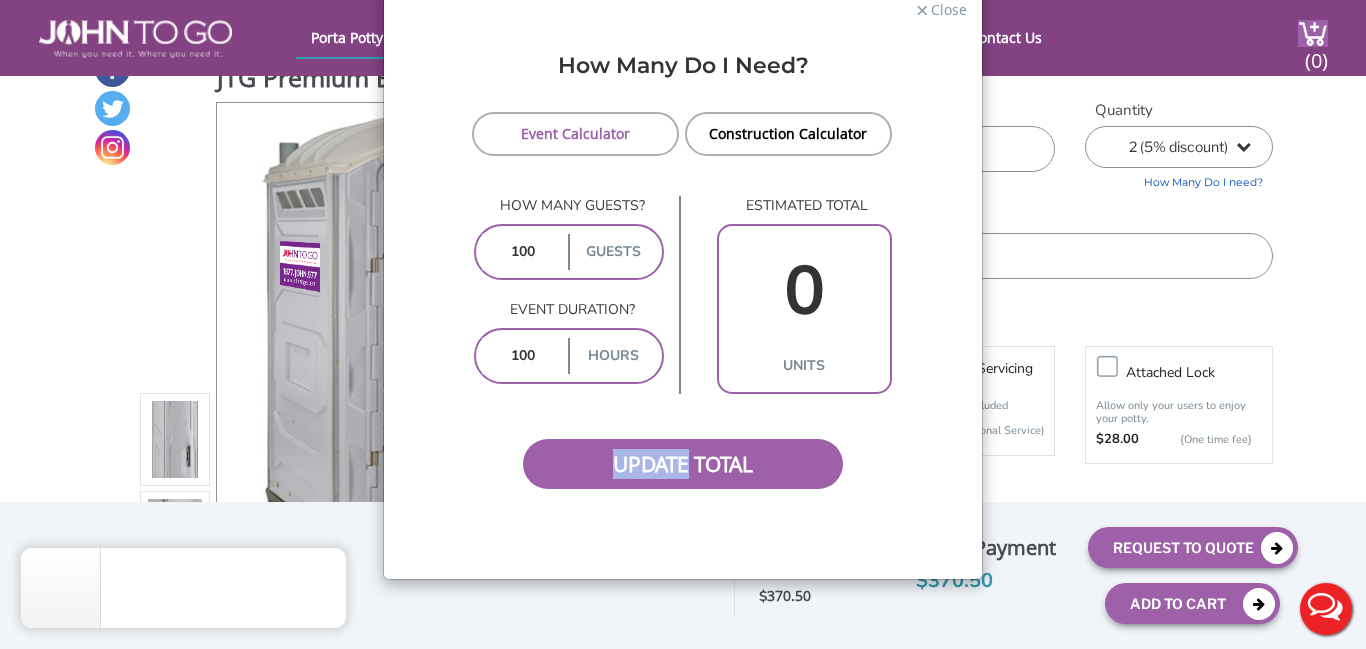 click on "units" at bounding box center (804, 366) 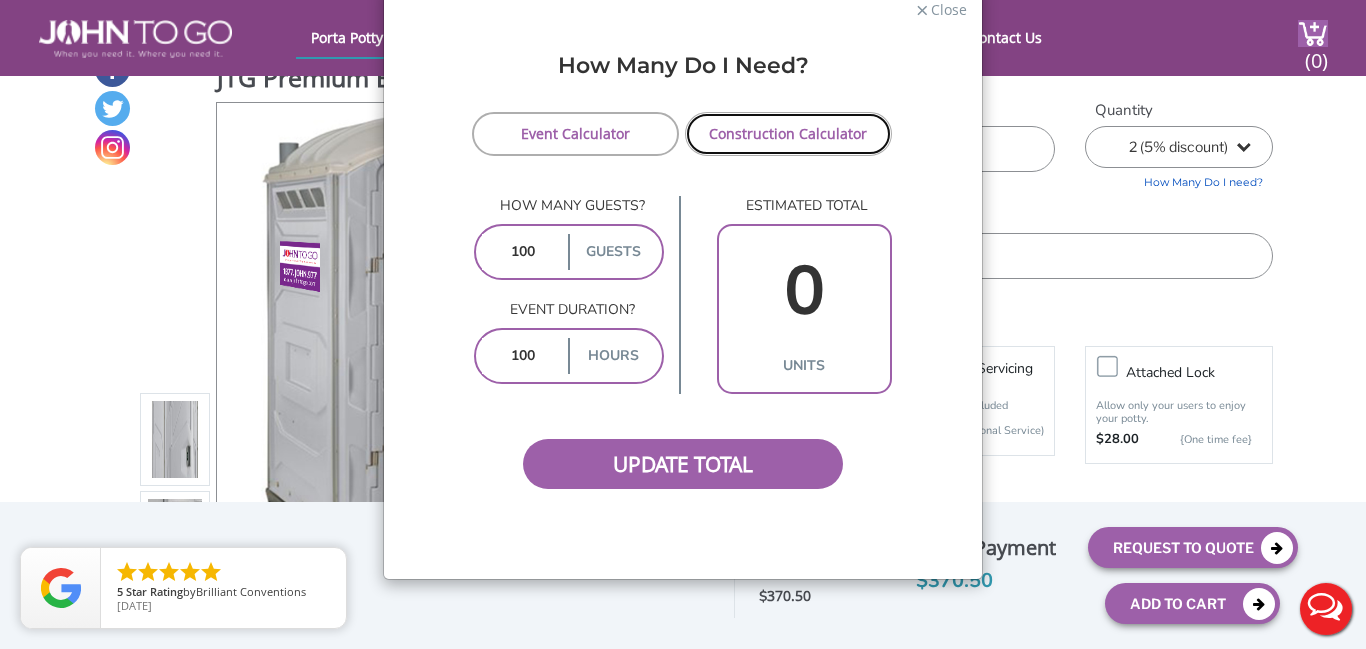 click on "Construction Calculator" at bounding box center (788, 134) 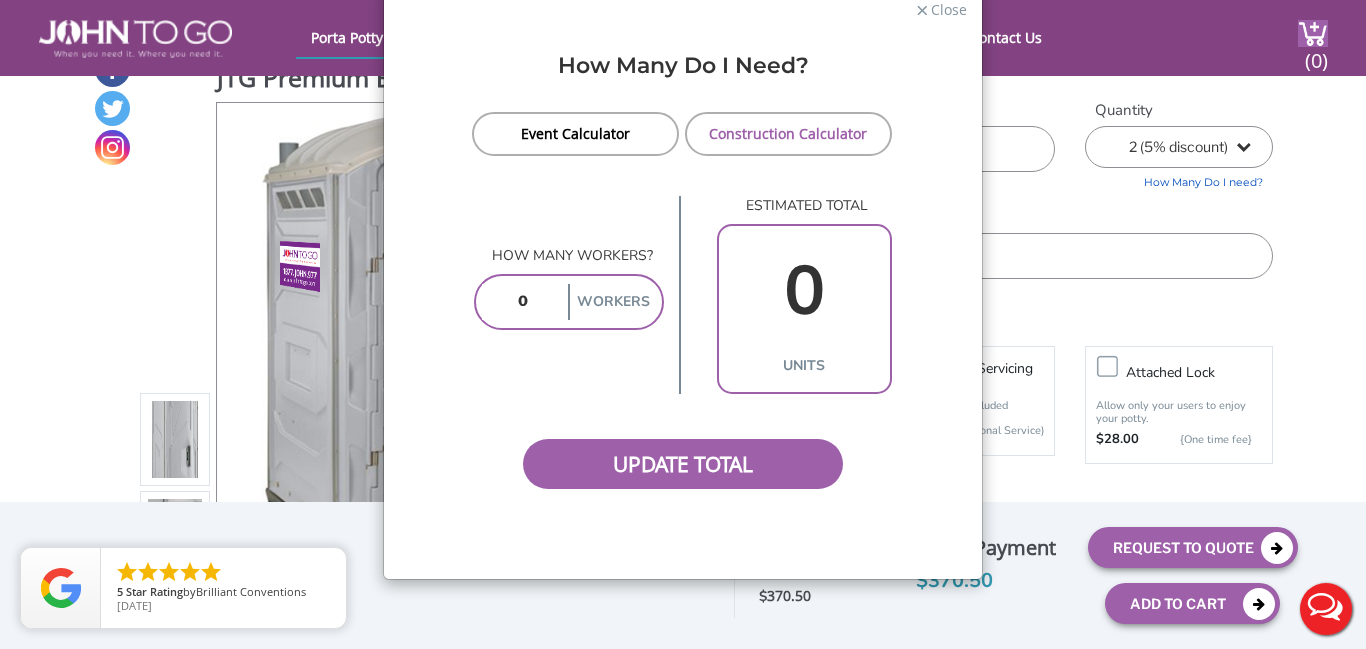 click at bounding box center [523, 302] 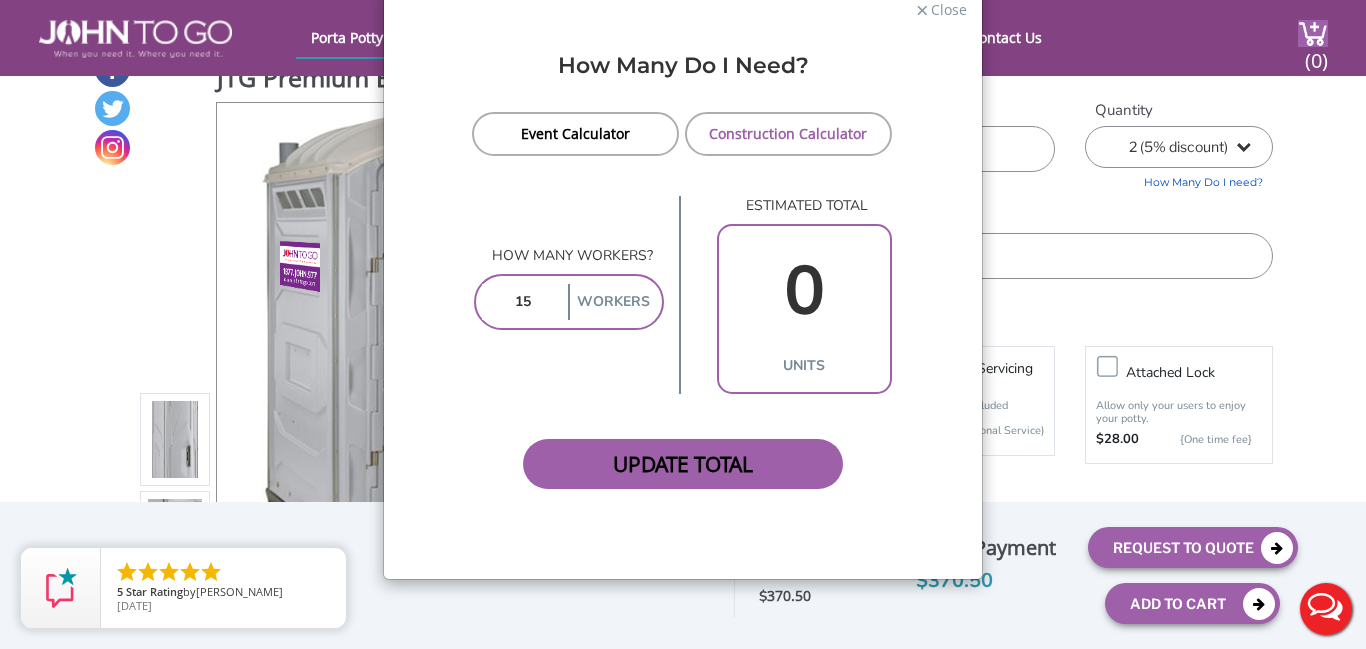 type on "15" 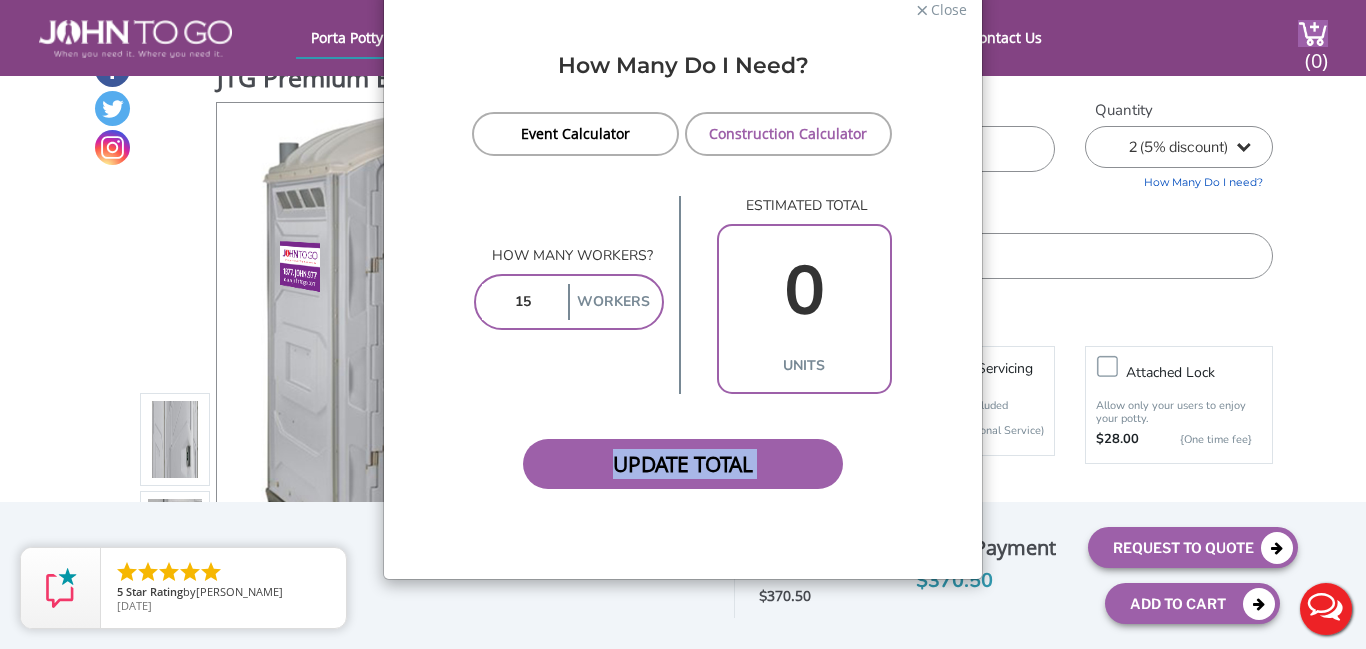click on "Update Total" at bounding box center (683, 464) 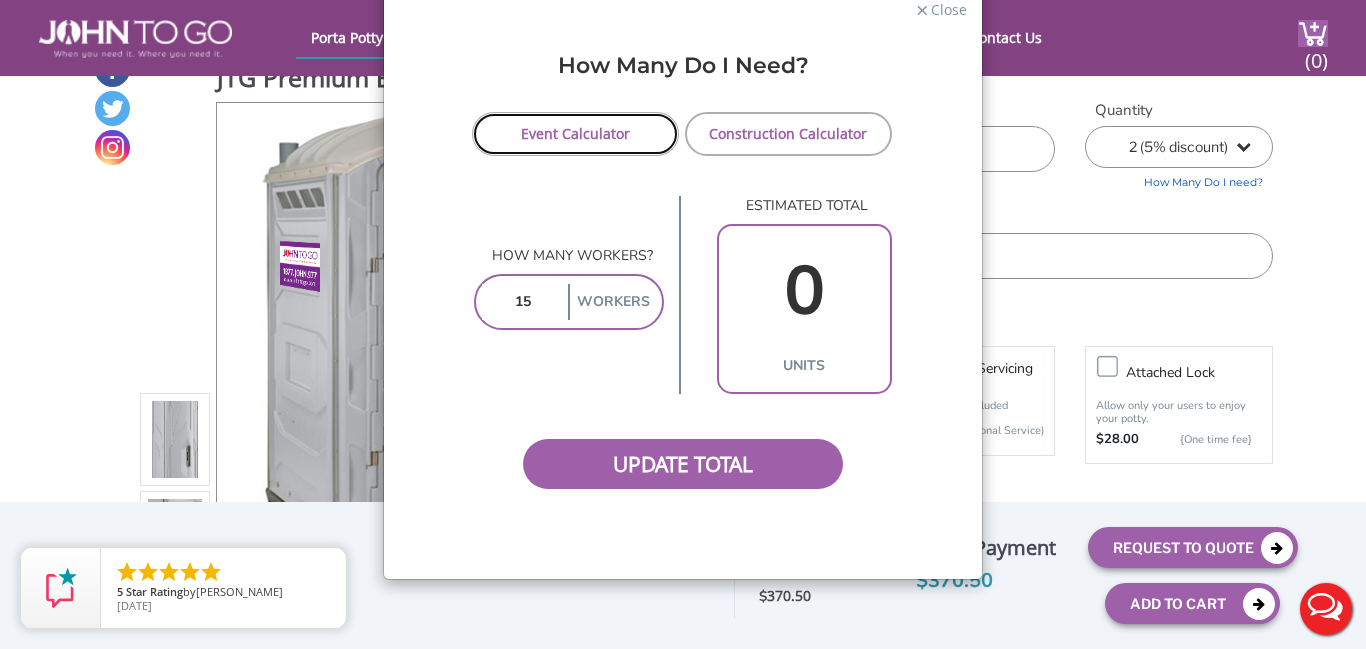 click on "Event Calculator" at bounding box center [575, 134] 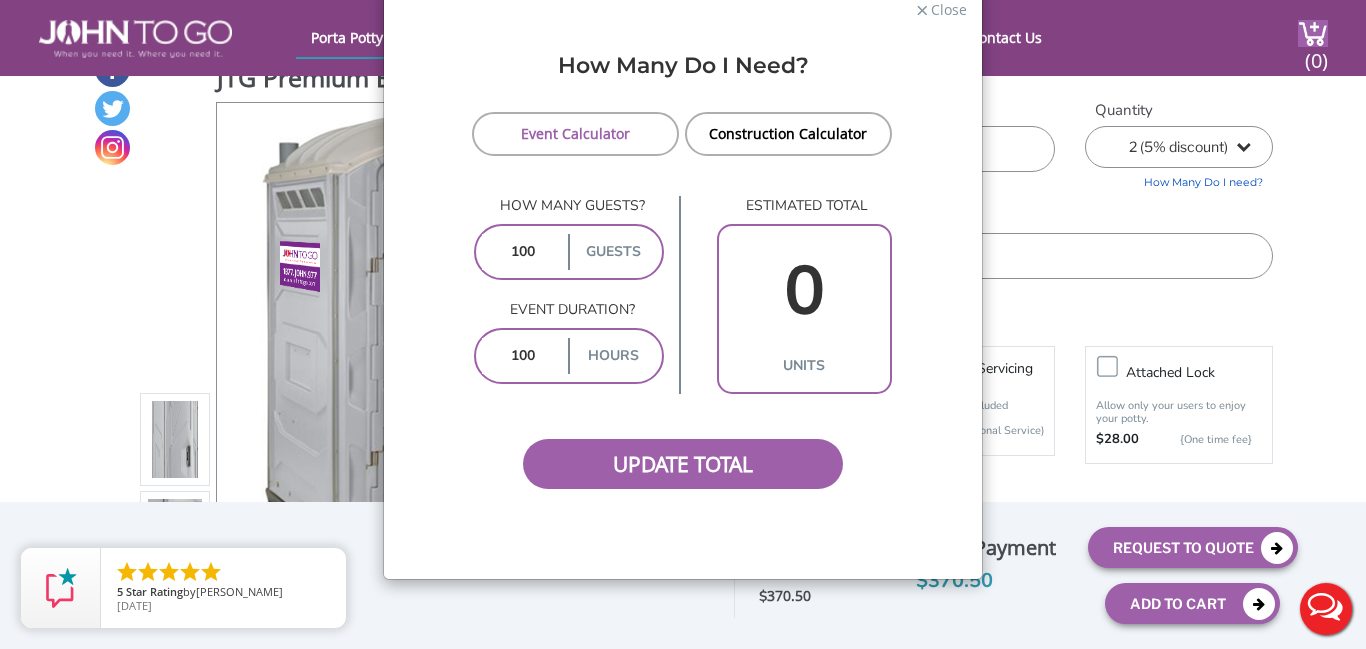 click on "0" at bounding box center (804, 291) 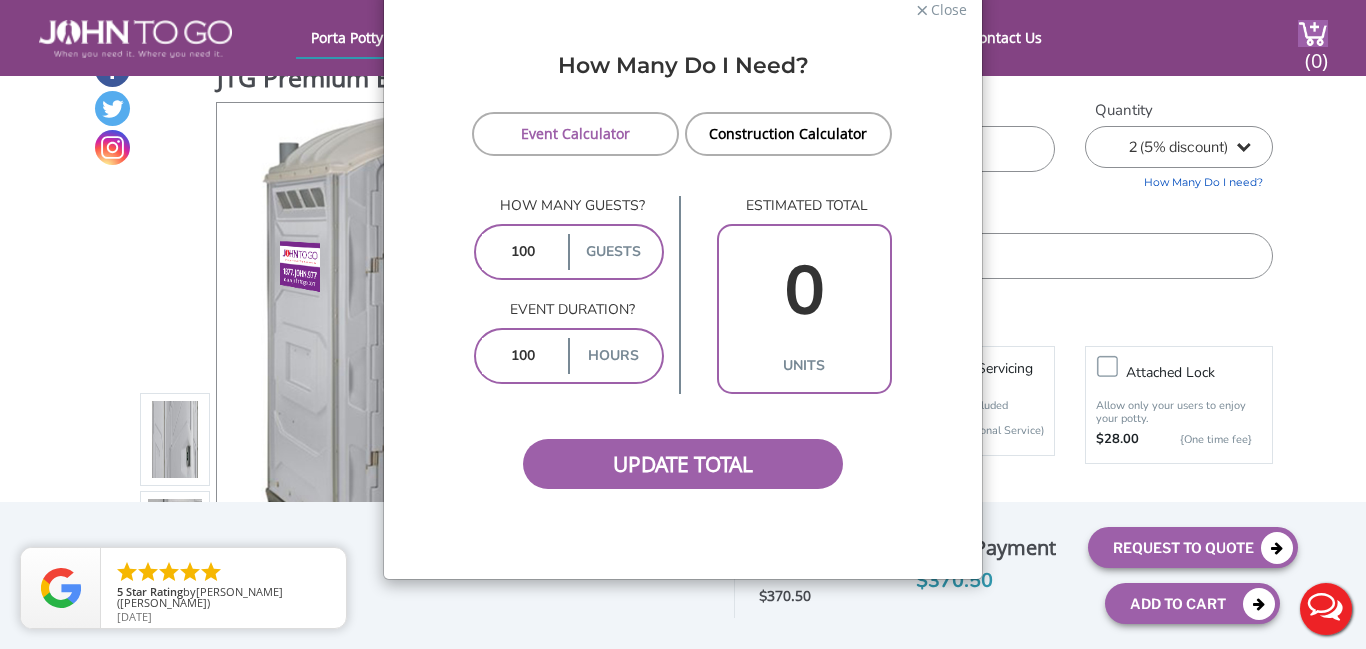 click on "100" at bounding box center [523, 252] 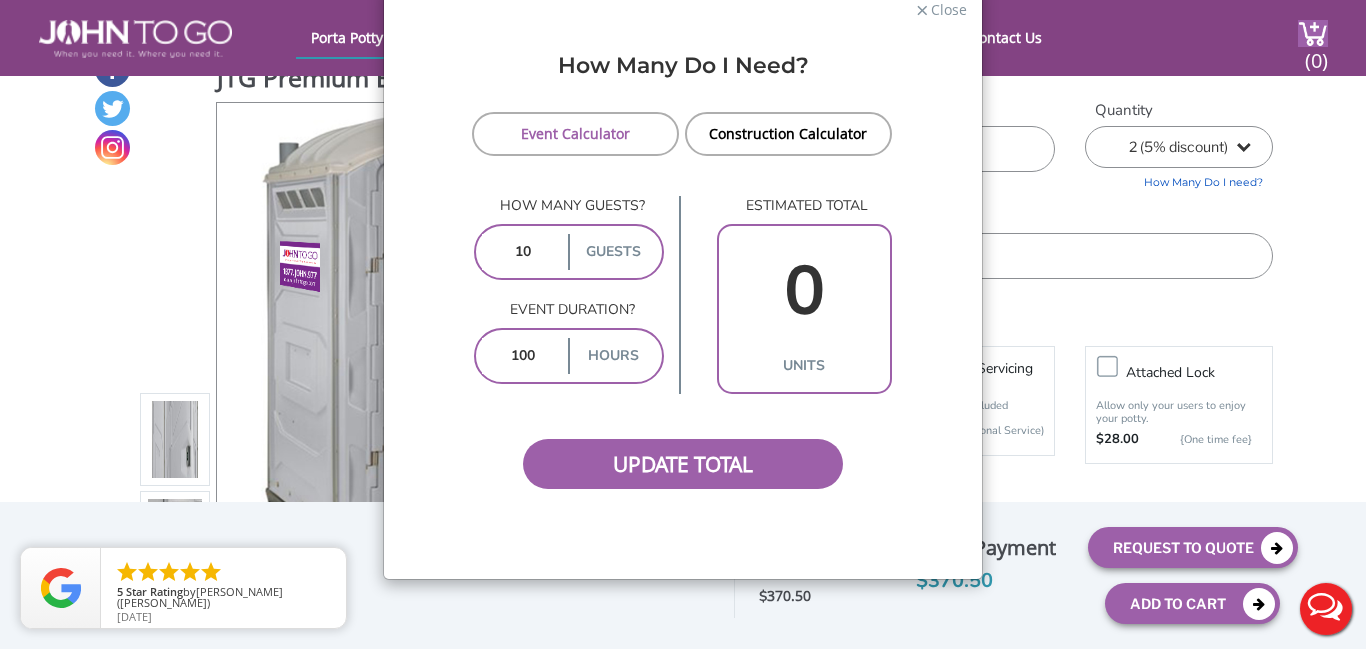type on "1" 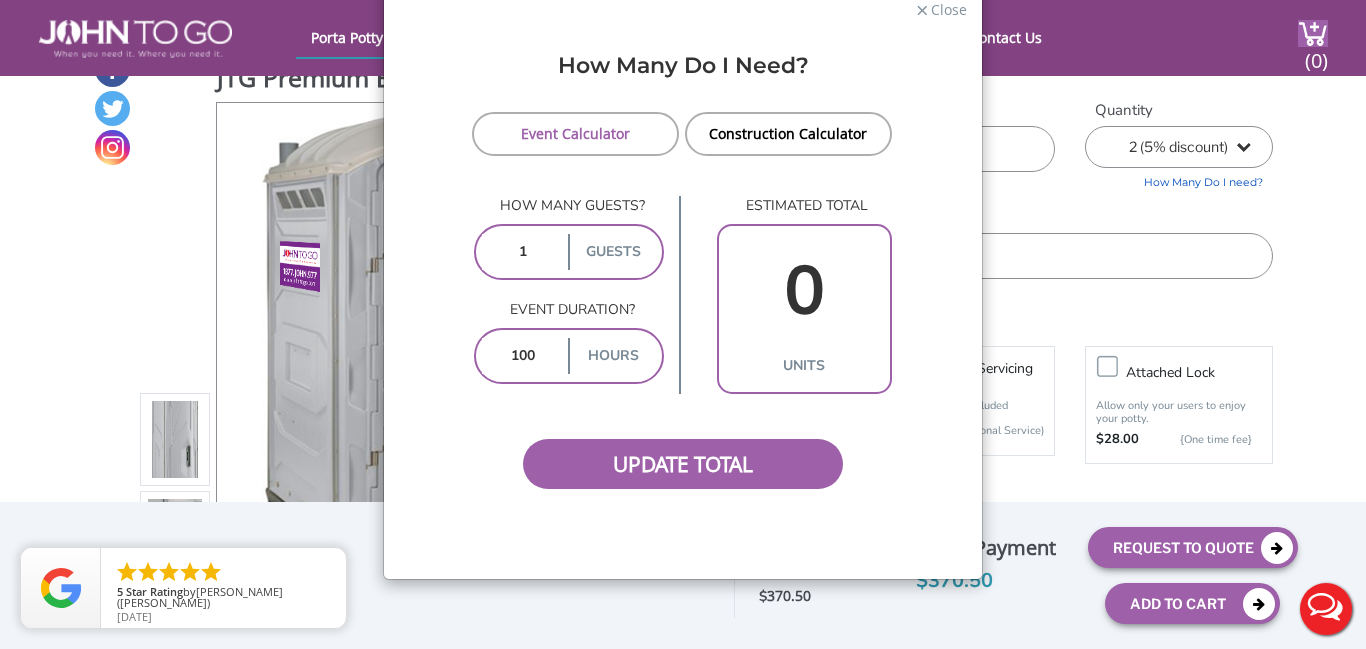 type 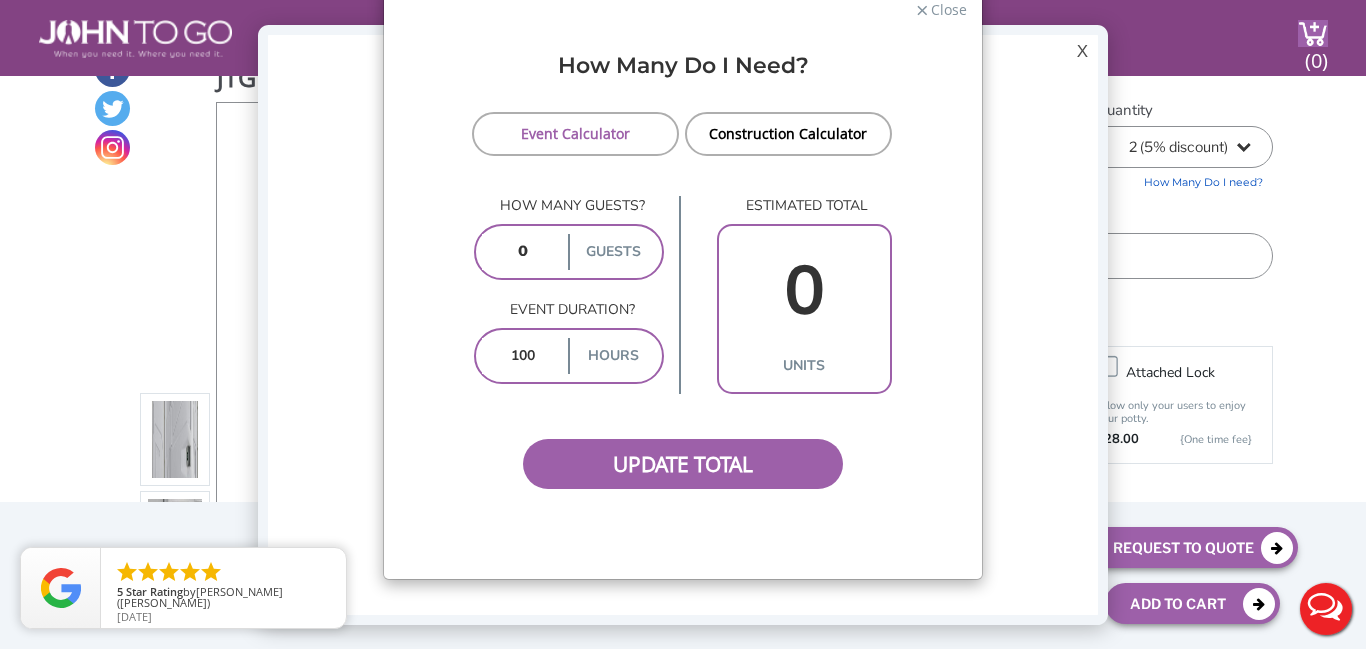 scroll, scrollTop: 0, scrollLeft: 0, axis: both 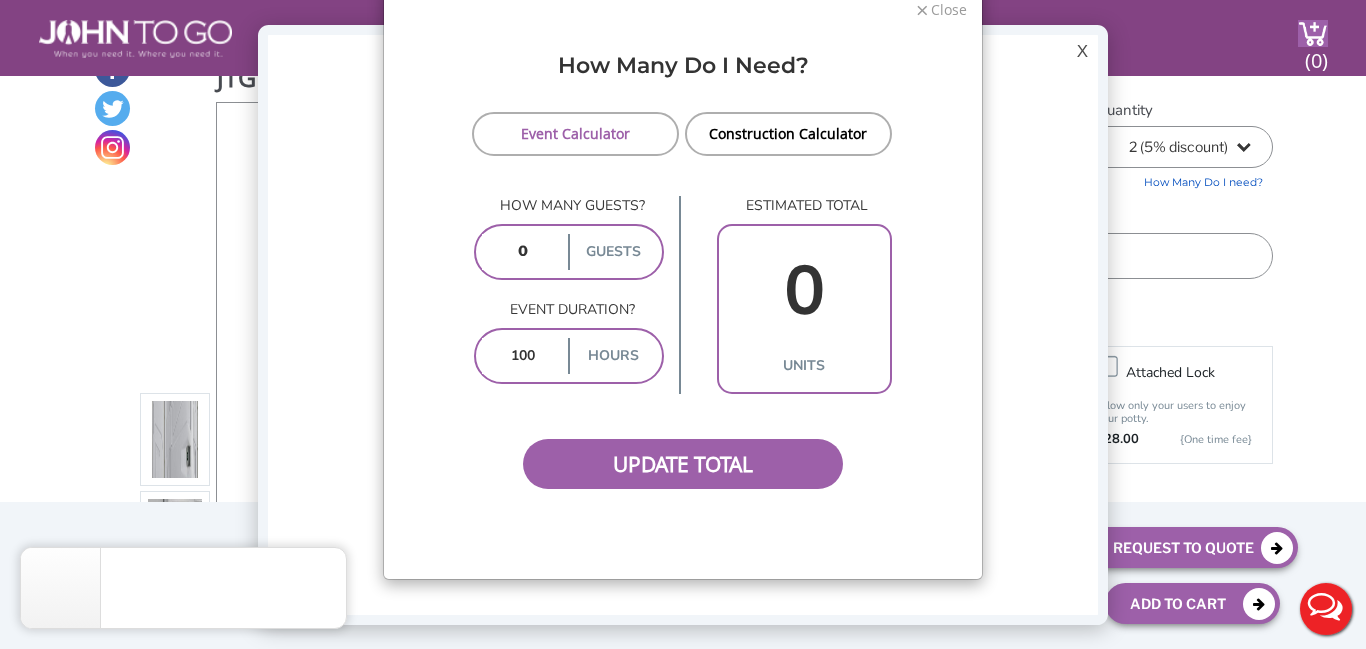 click on "Close" at bounding box center (948, 7) 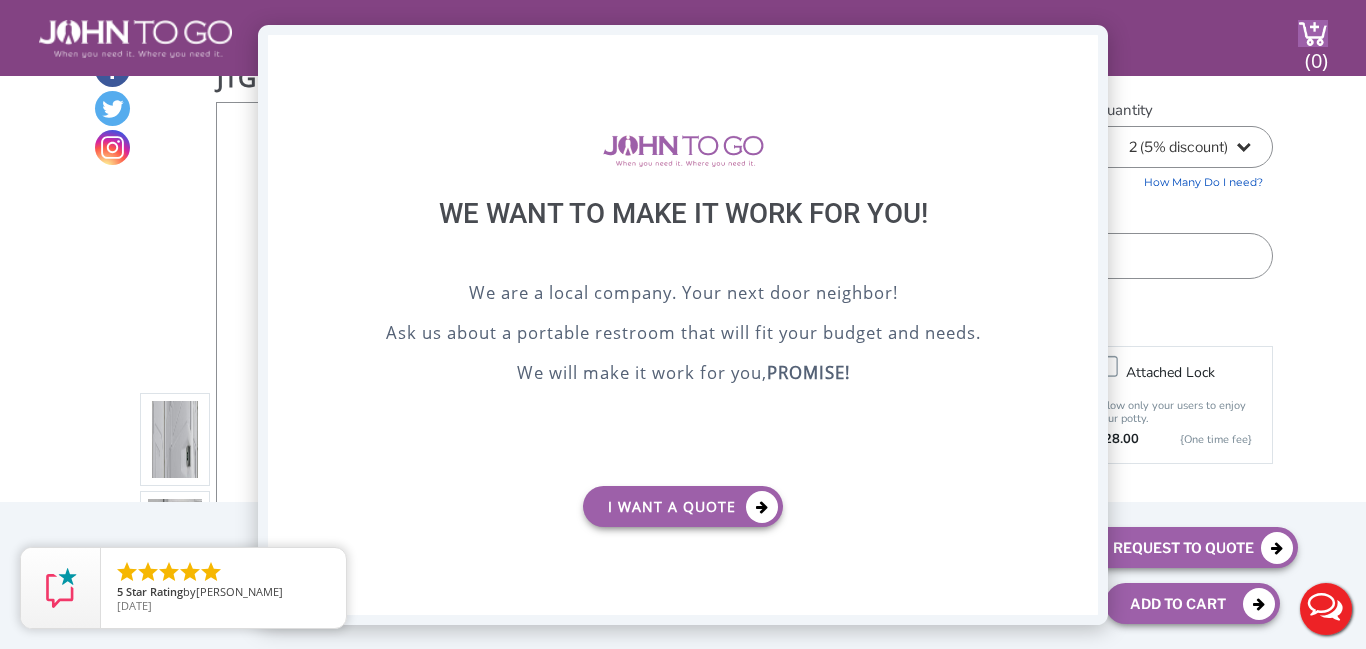 click on "X" at bounding box center (1082, 52) 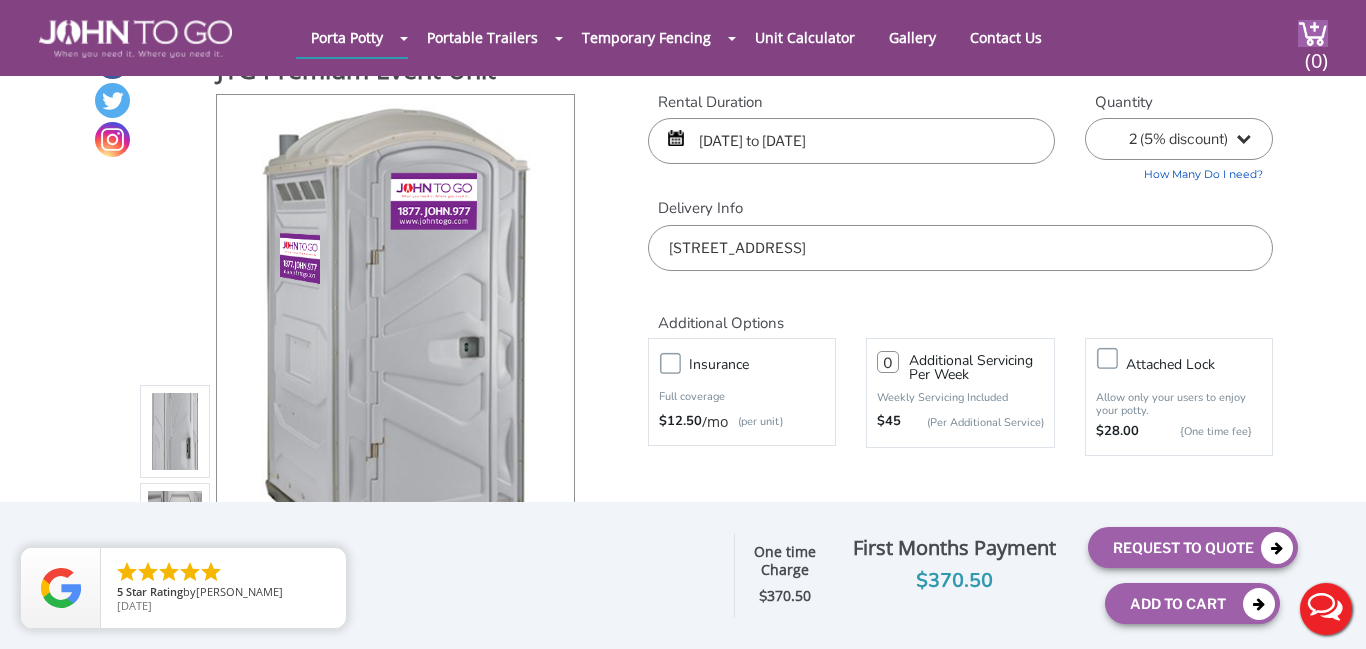 scroll, scrollTop: 0, scrollLeft: 0, axis: both 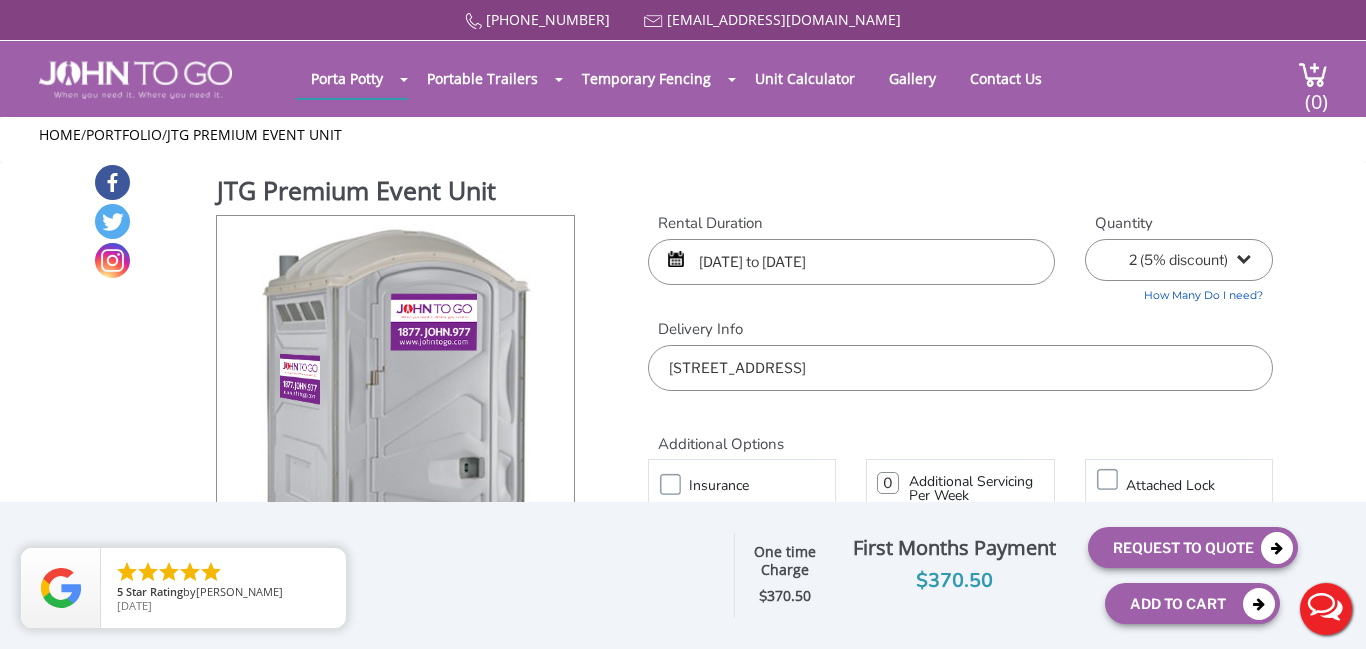 click on "1
2 (5% discount)
3 (8% discount)
4 (10% discount)
5 (12% discount)
6 (12% discount)
7 (12% discount)
8 (12% discount)
9 (12% discount)
10 (12% discount)
11 (12% discount)
12 (12% discount)
13 (12% discount)
14 (12% discount)
15 (12% discount)
16 (12% discount)
17 (12% discount)
18 (12% discount)
19 (12% discount)
20 (12% discount)
21 (12% discount)
22 (12% discount)
23 (12% discount)
24 (12% discount)
25 (12% discount)" at bounding box center [1179, 260] 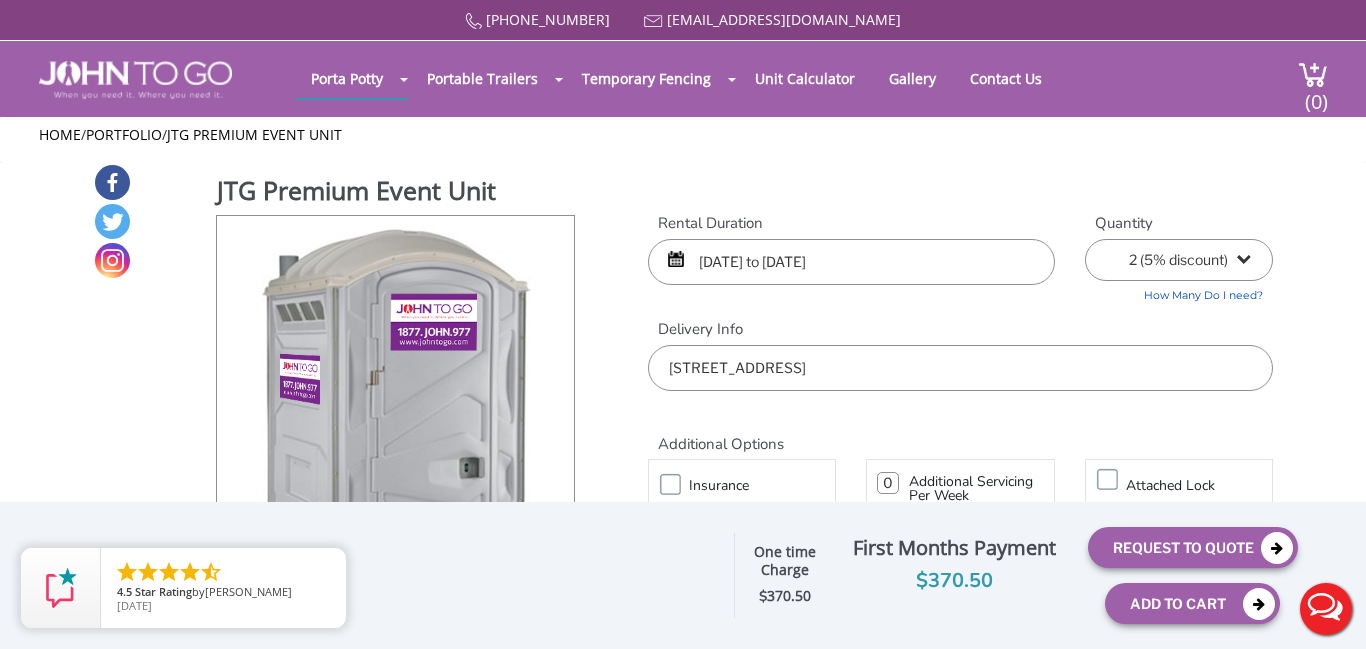 select on "1" 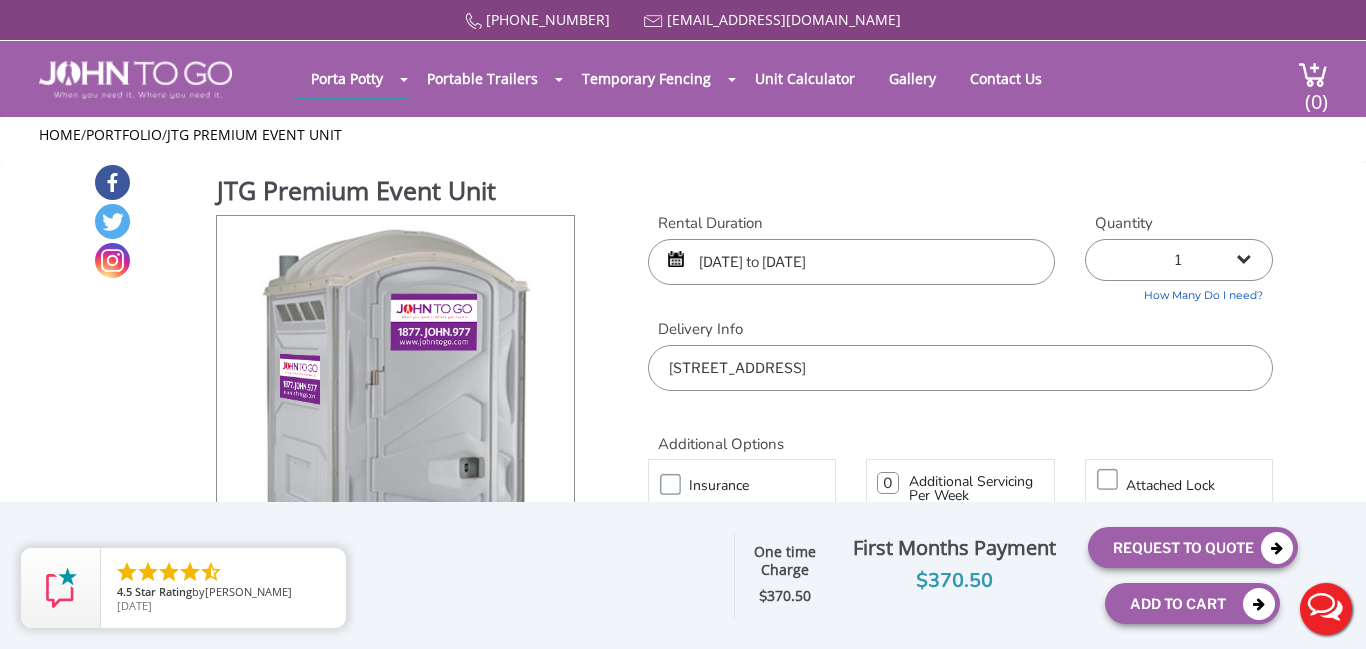 click on "1
2 (5% discount)
3 (8% discount)
4 (10% discount)
5 (12% discount)
6 (12% discount)
7 (12% discount)
8 (12% discount)
9 (12% discount)
10 (12% discount)
11 (12% discount)
12 (12% discount)
13 (12% discount)
14 (12% discount)
15 (12% discount)
16 (12% discount)
17 (12% discount)
18 (12% discount)
19 (12% discount)
20 (12% discount)
21 (12% discount)
22 (12% discount)
23 (12% discount)
24 (12% discount)
25 (12% discount)" at bounding box center [1179, 260] 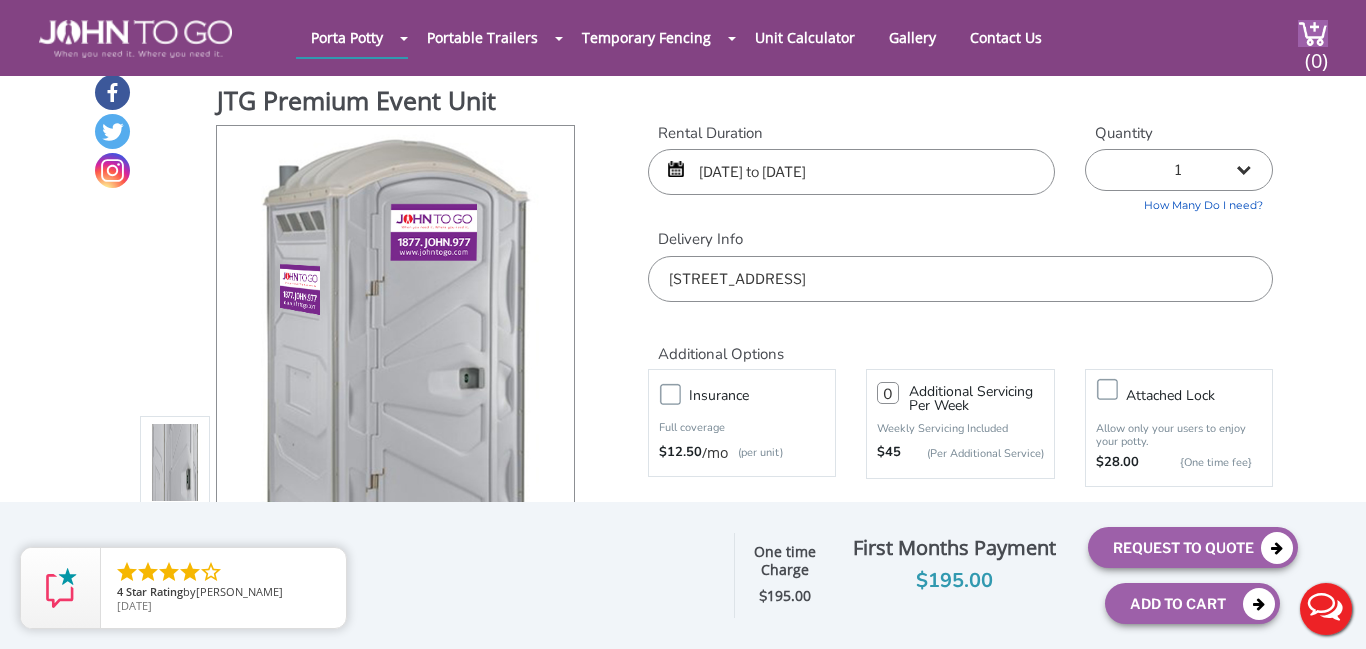 scroll, scrollTop: 0, scrollLeft: 0, axis: both 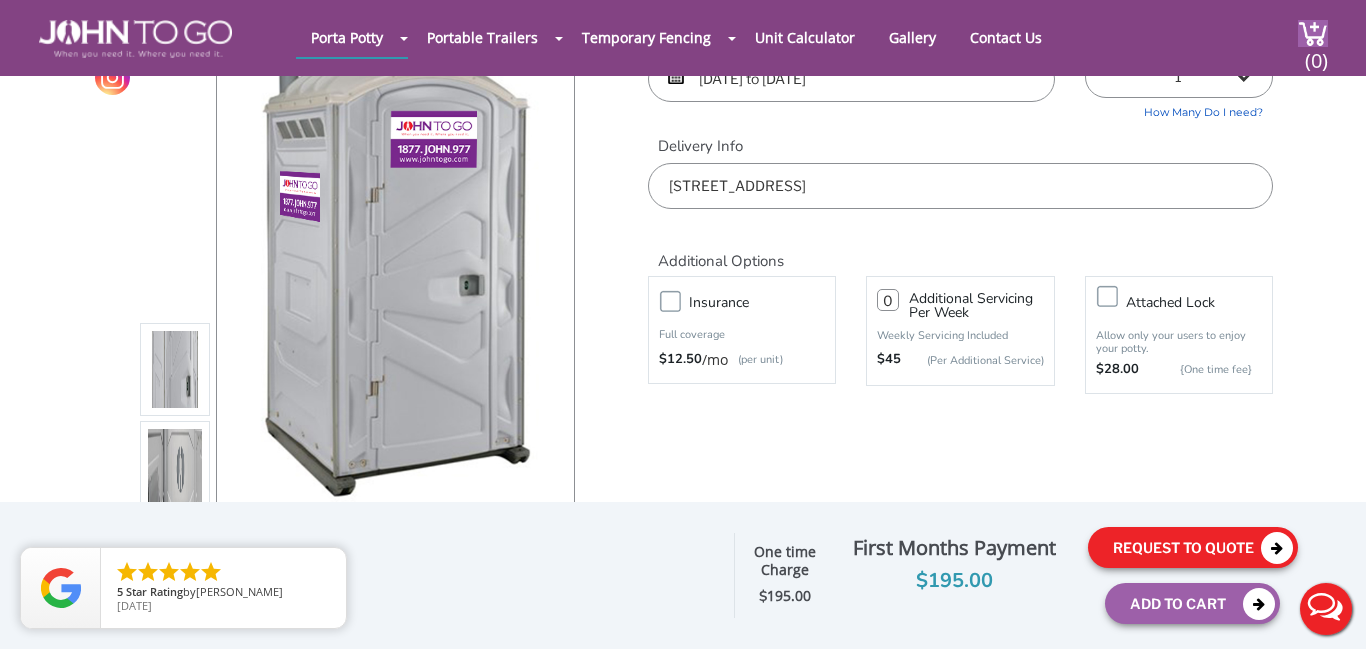 click on "Request To Quote" at bounding box center (1193, 547) 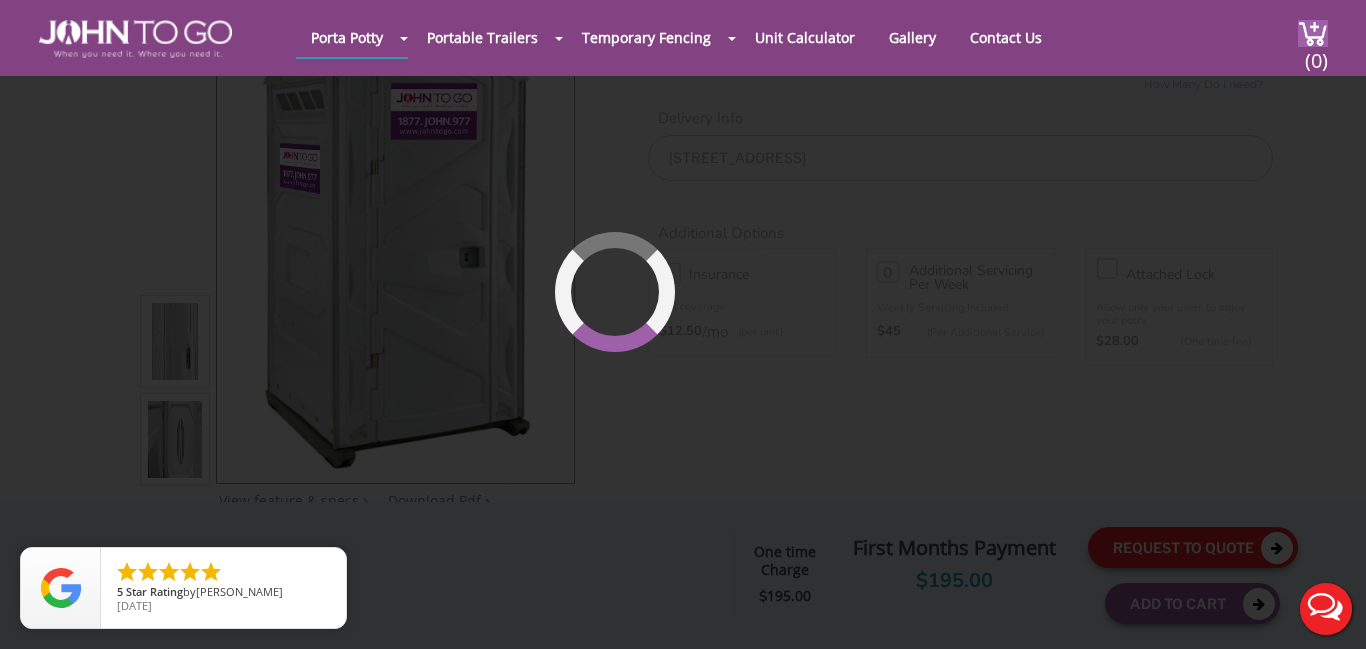 scroll, scrollTop: 137, scrollLeft: 0, axis: vertical 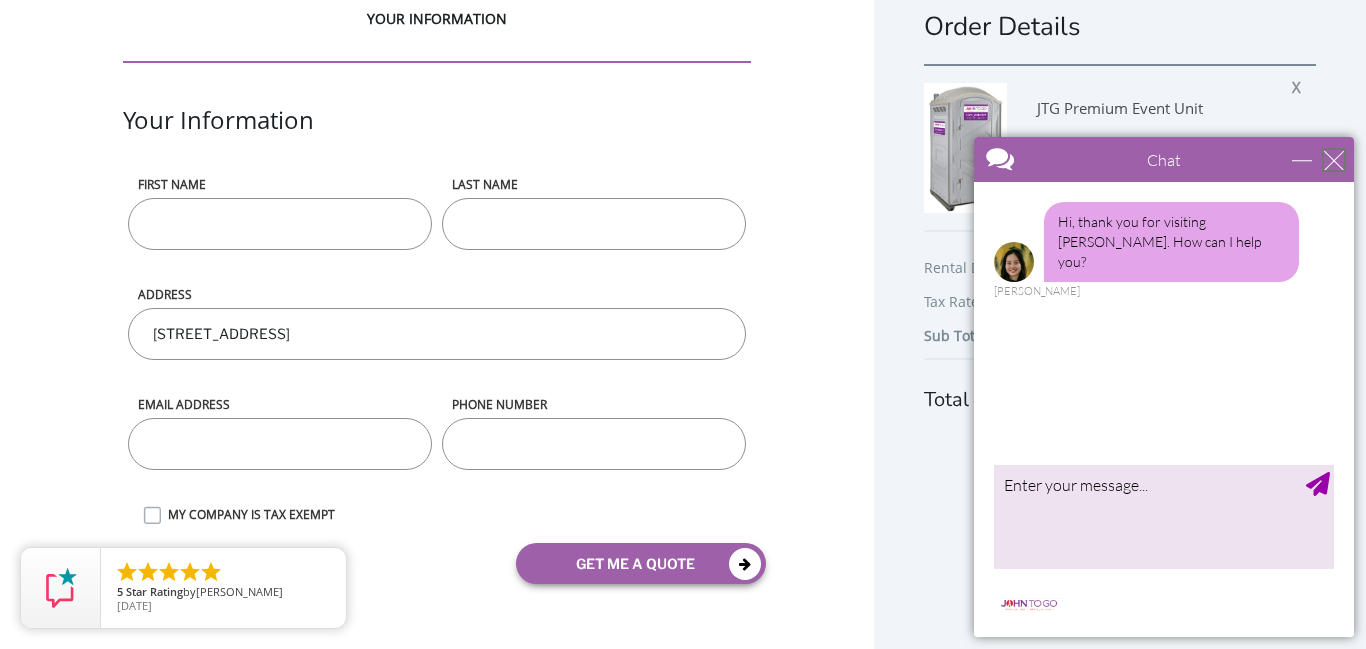 click at bounding box center [1334, 160] 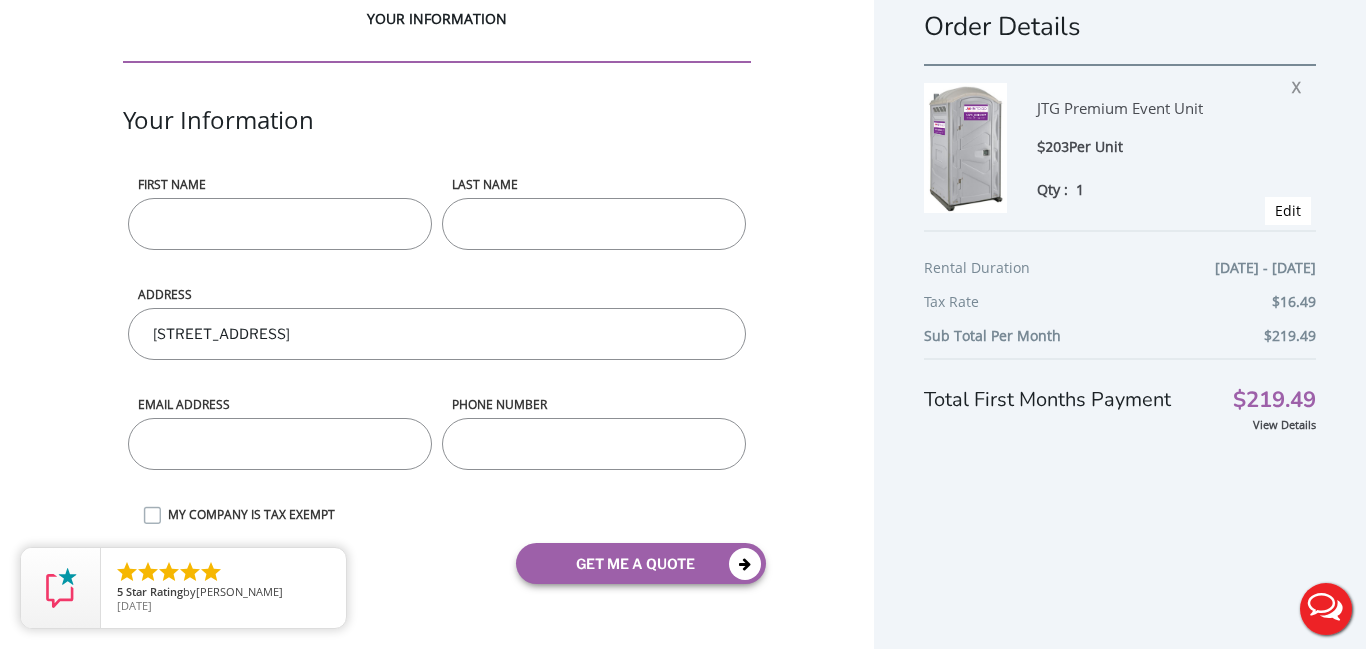 scroll, scrollTop: 0, scrollLeft: 0, axis: both 